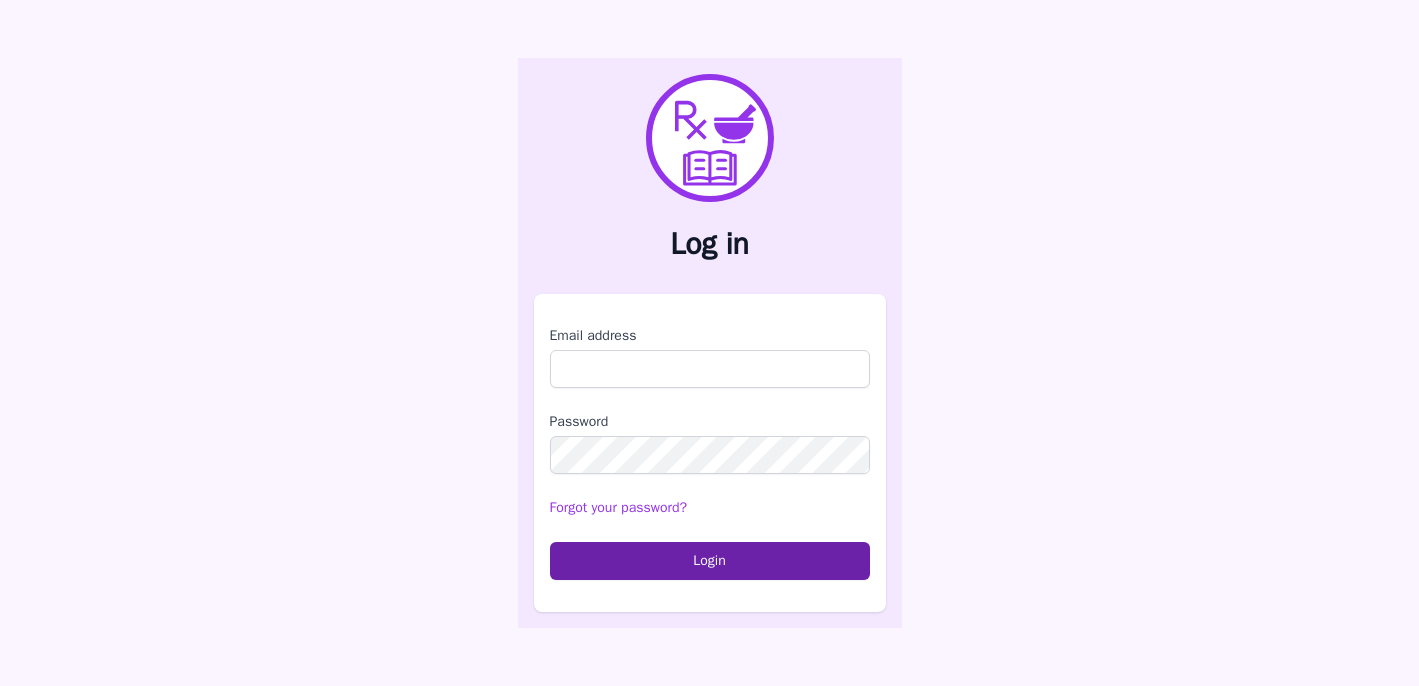 scroll, scrollTop: 0, scrollLeft: 0, axis: both 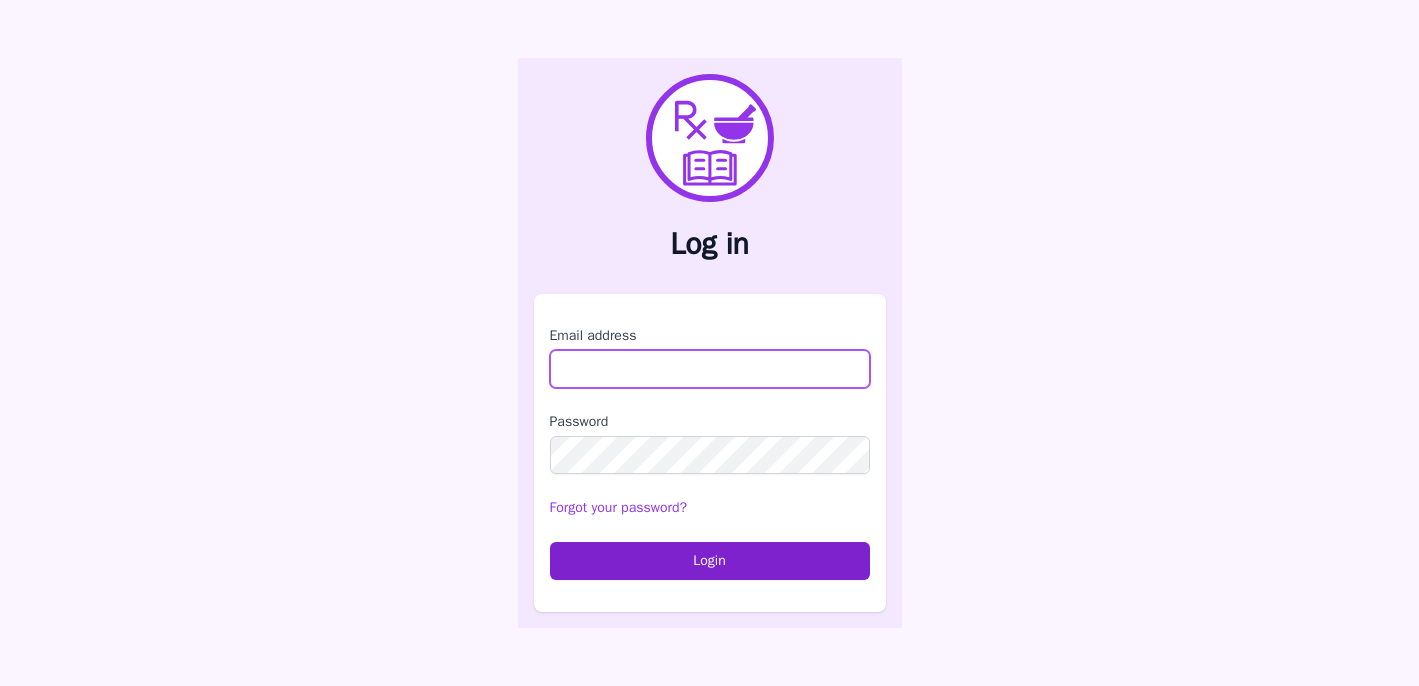 type on "**********" 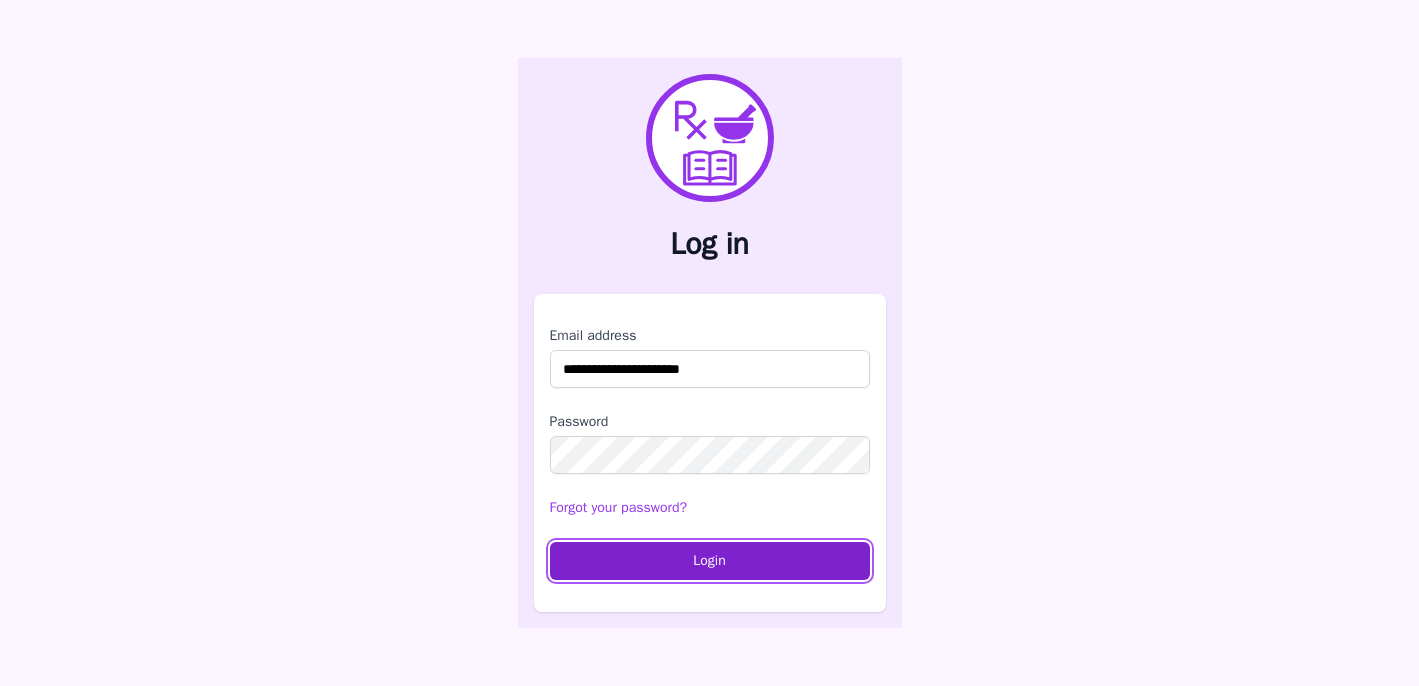 click on "Login" at bounding box center [710, 561] 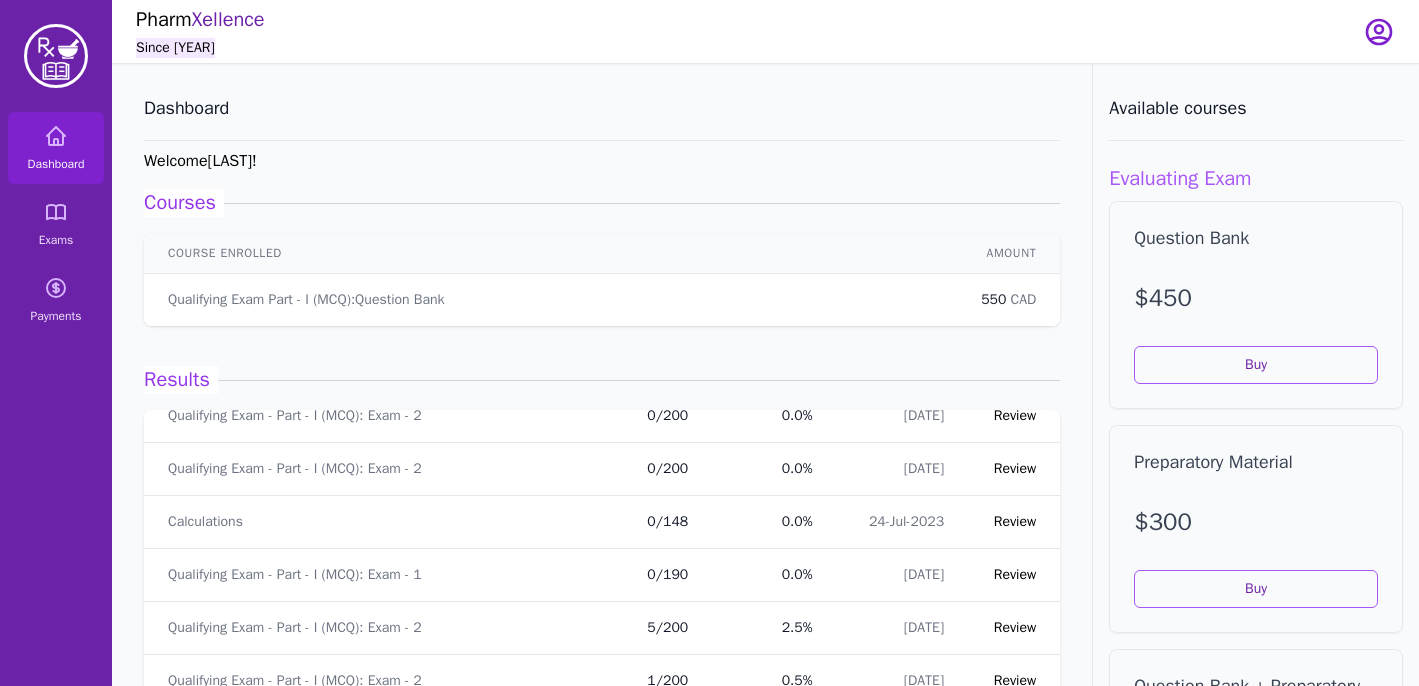 scroll, scrollTop: 31399, scrollLeft: 0, axis: vertical 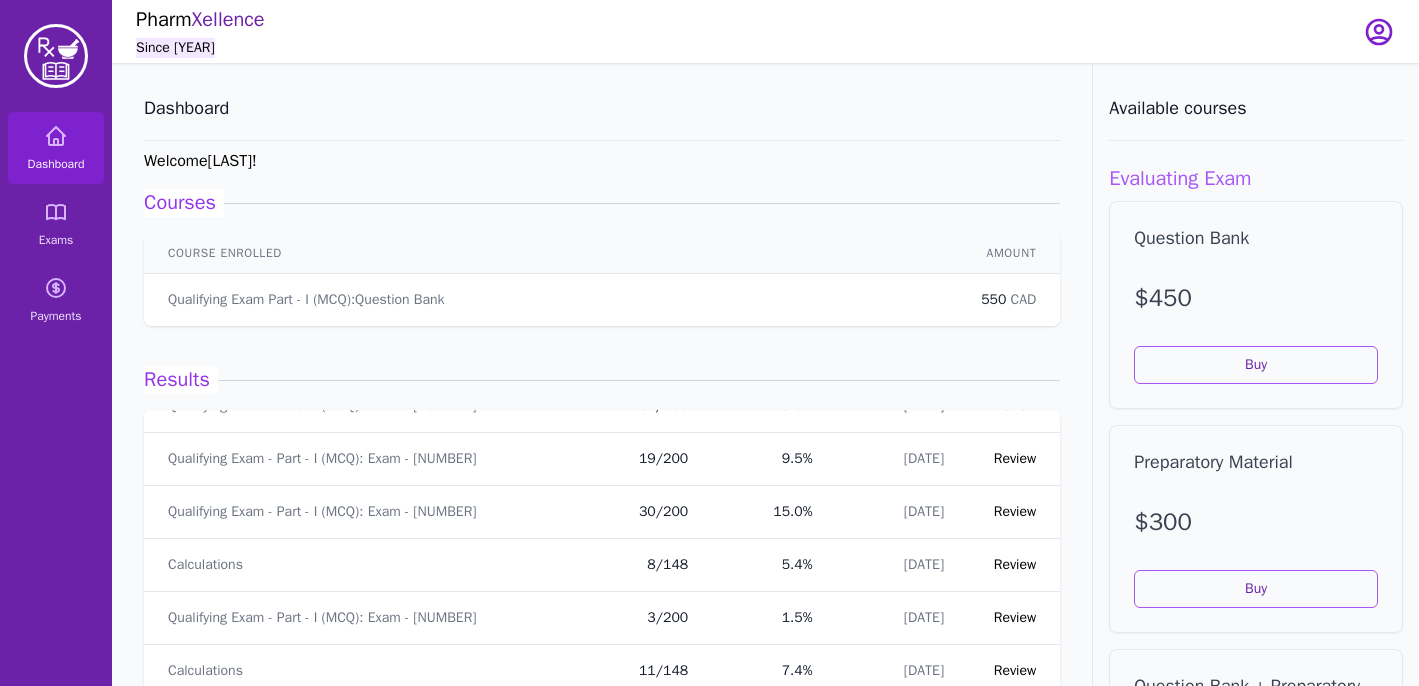 click on "Dashboard" at bounding box center (602, 108) 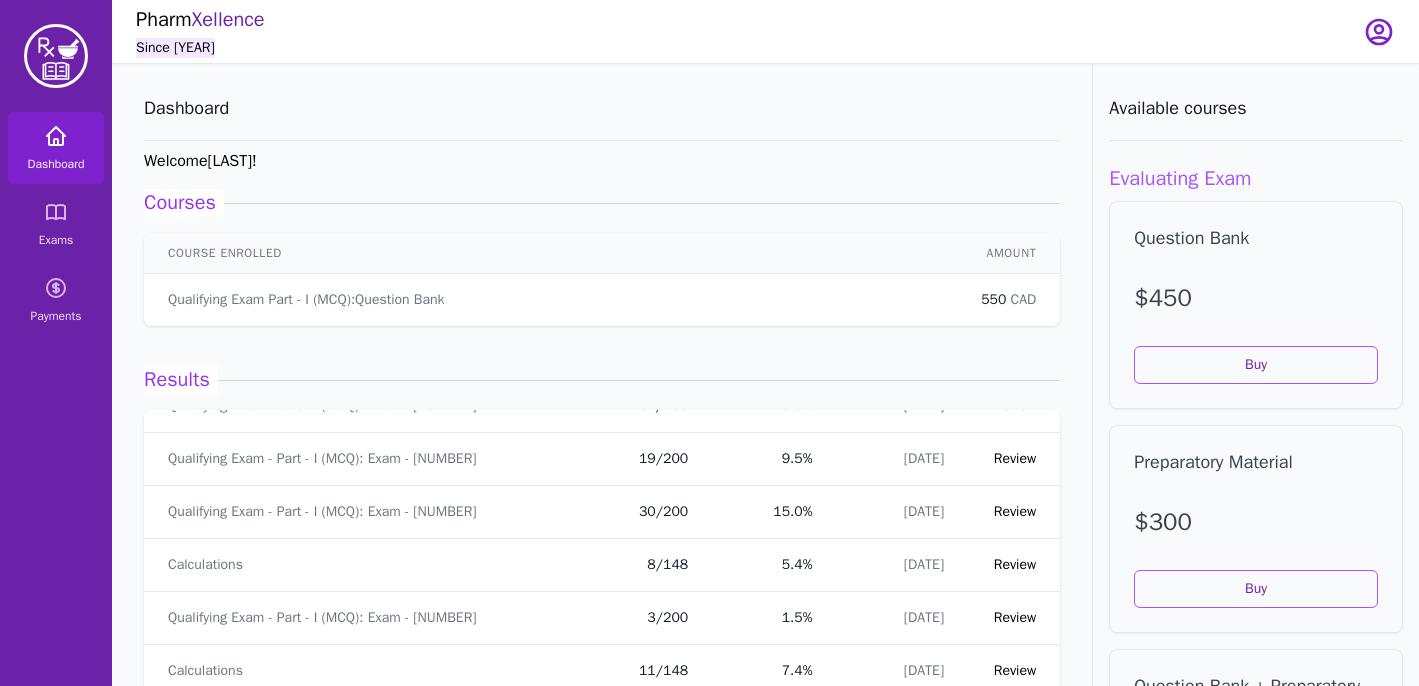 click 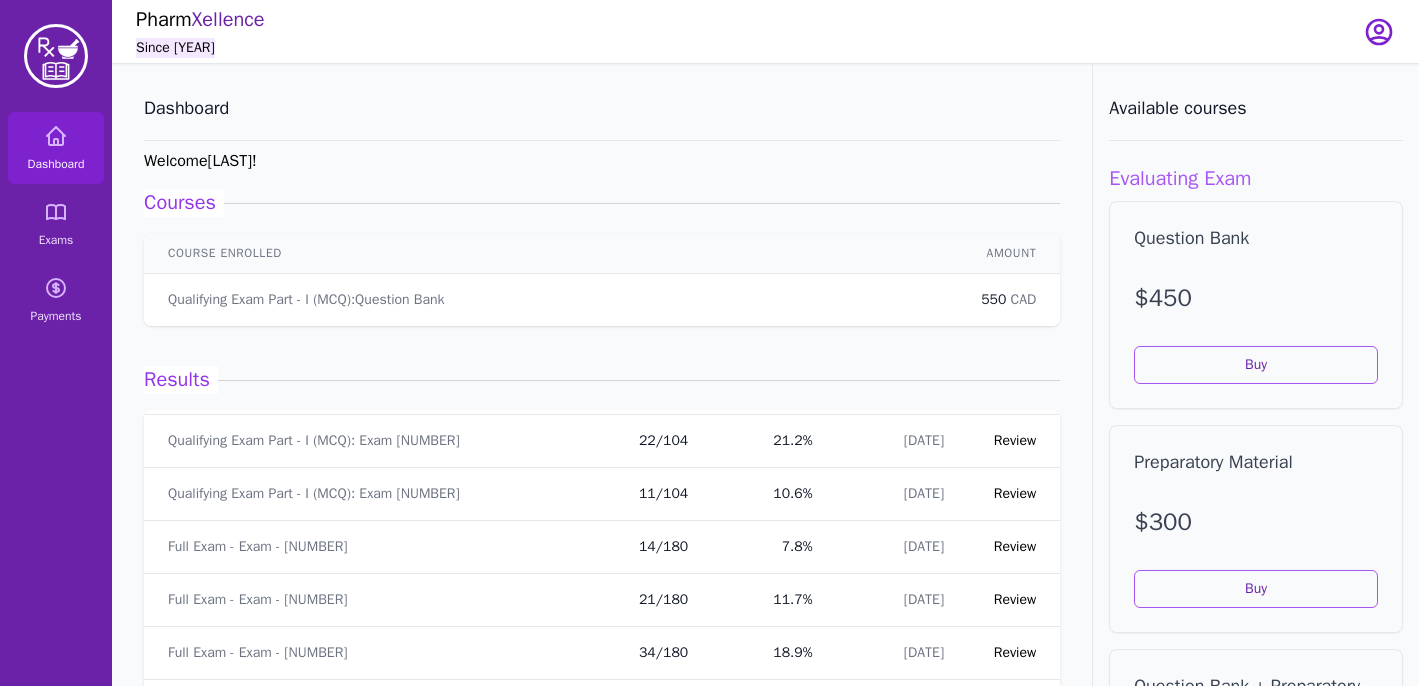 scroll, scrollTop: 27250, scrollLeft: 0, axis: vertical 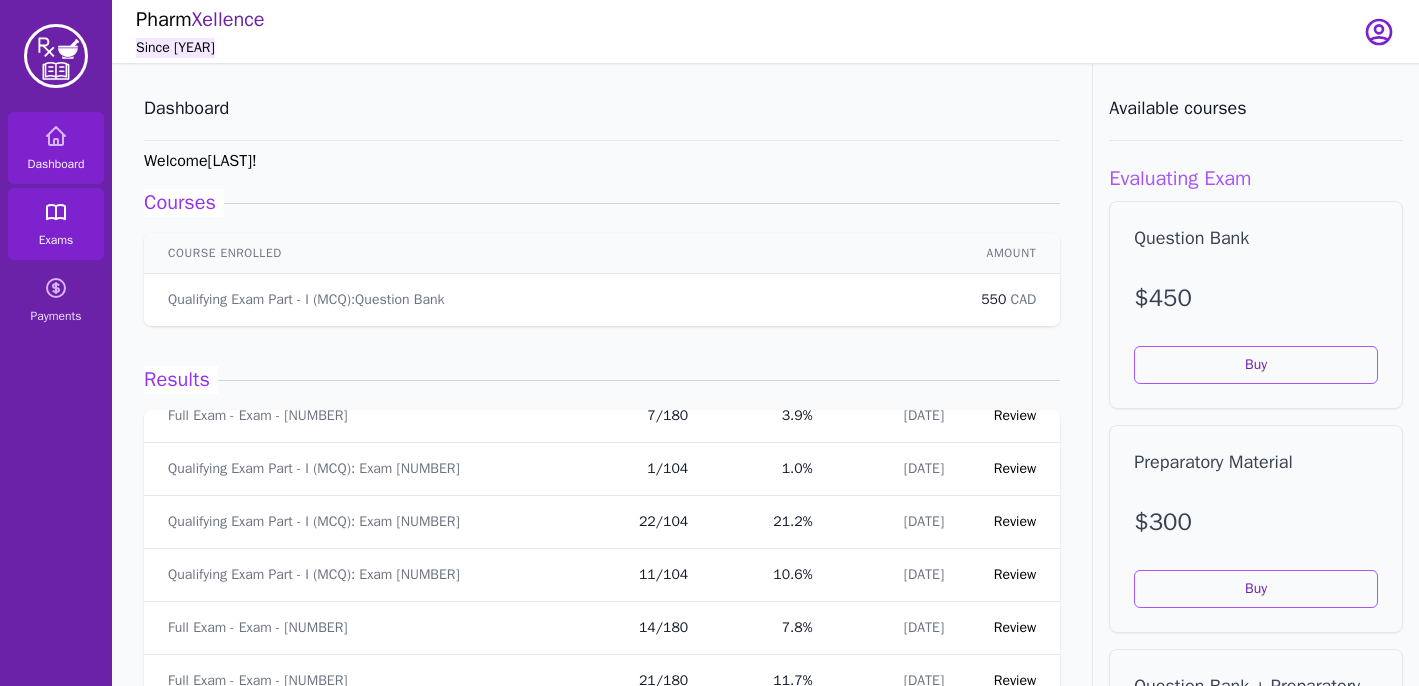 click 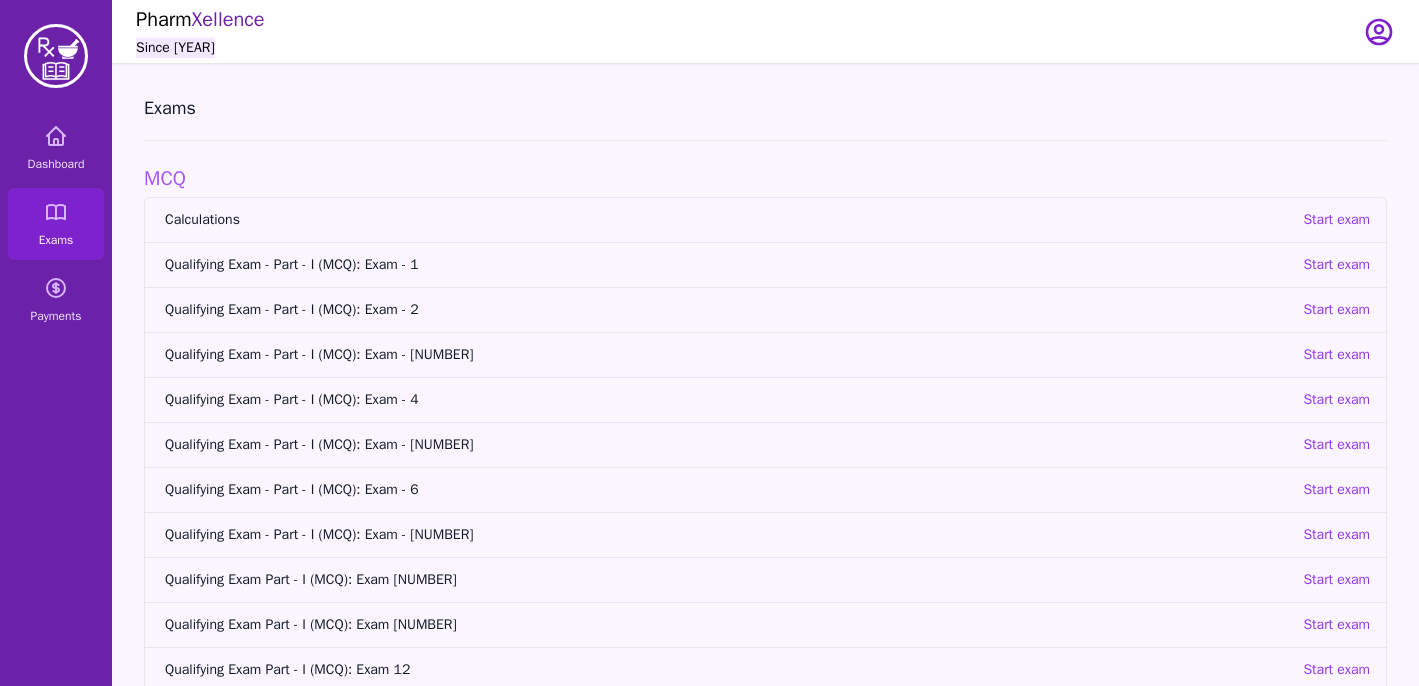scroll, scrollTop: 129, scrollLeft: 0, axis: vertical 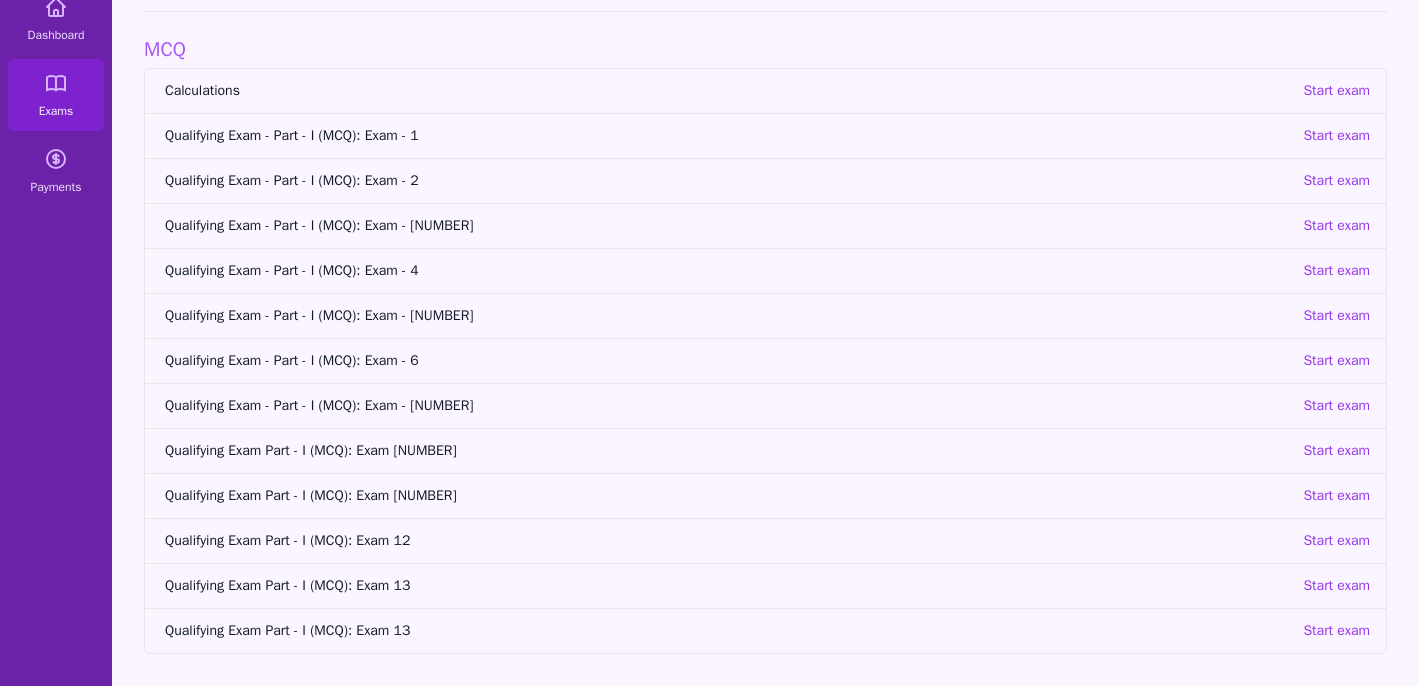 click on "Qualifying Exam Part - I (MCQ): Exam [NUMBER] Start exam" at bounding box center (765, 630) 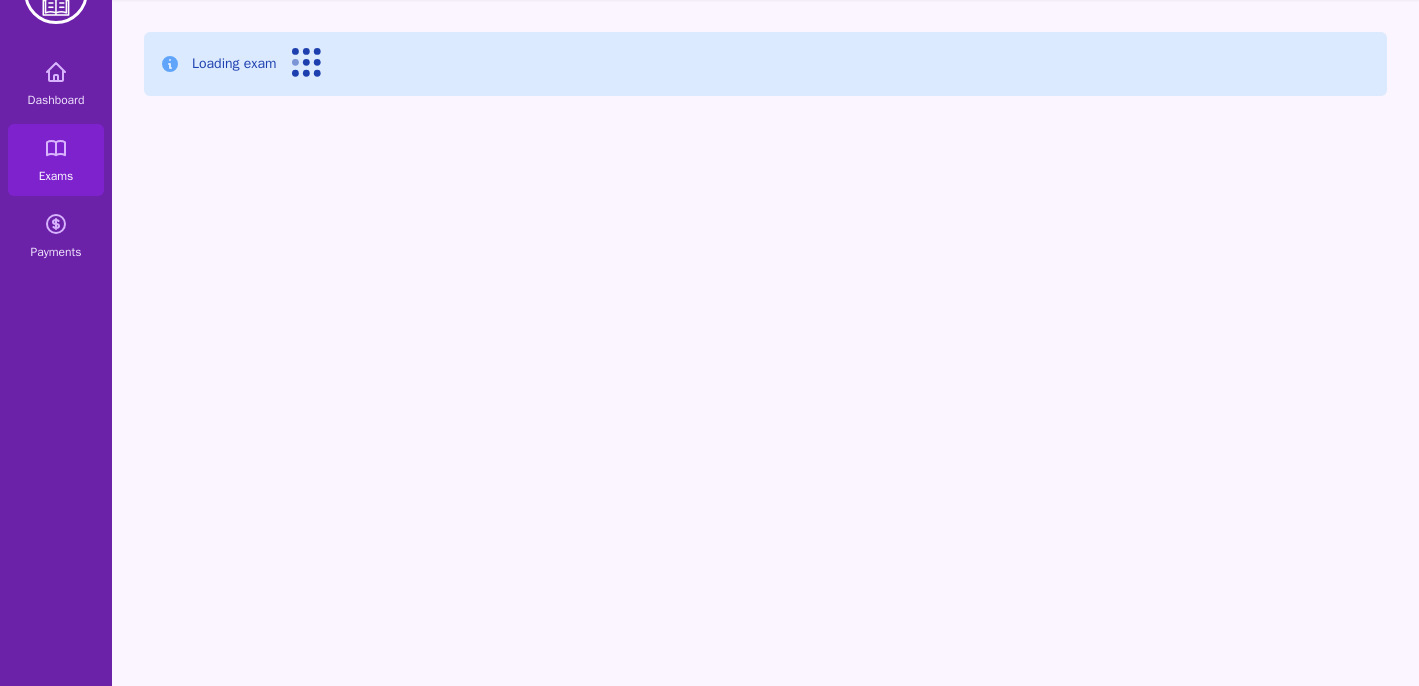 scroll, scrollTop: 64, scrollLeft: 0, axis: vertical 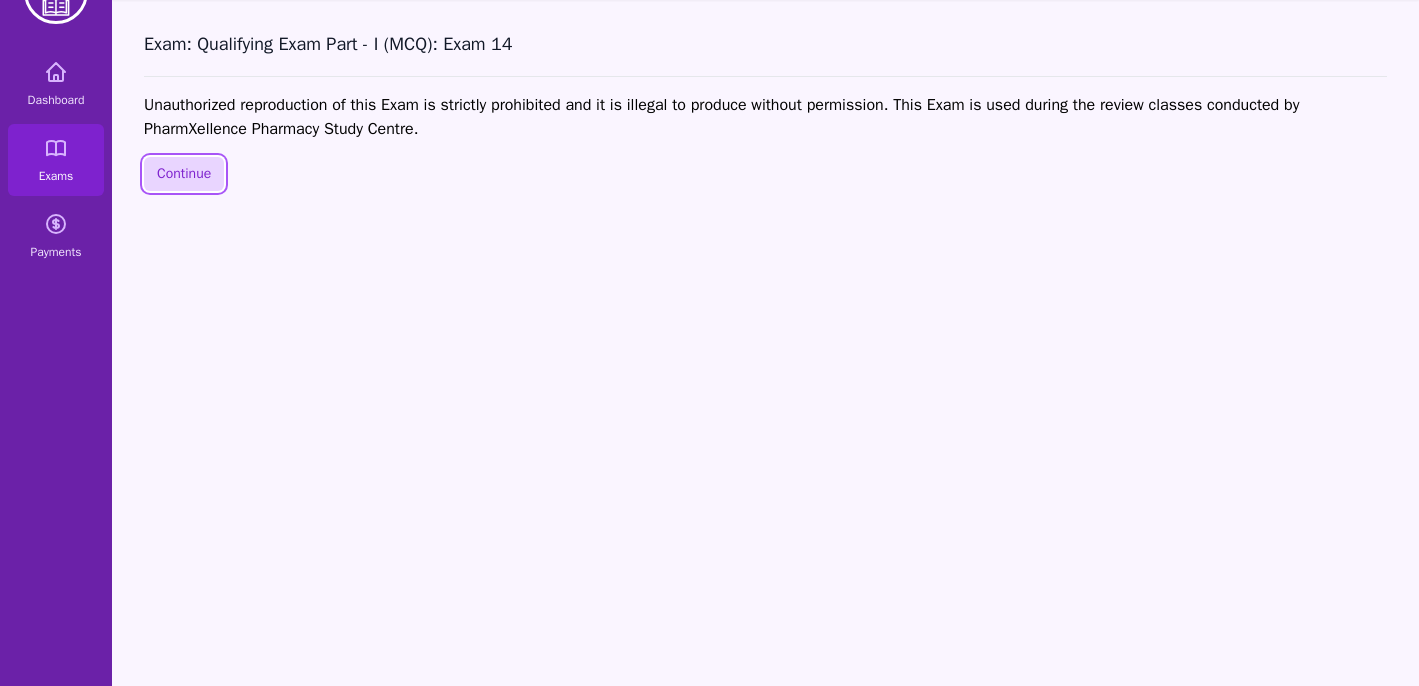 click on "Continue" at bounding box center [184, 174] 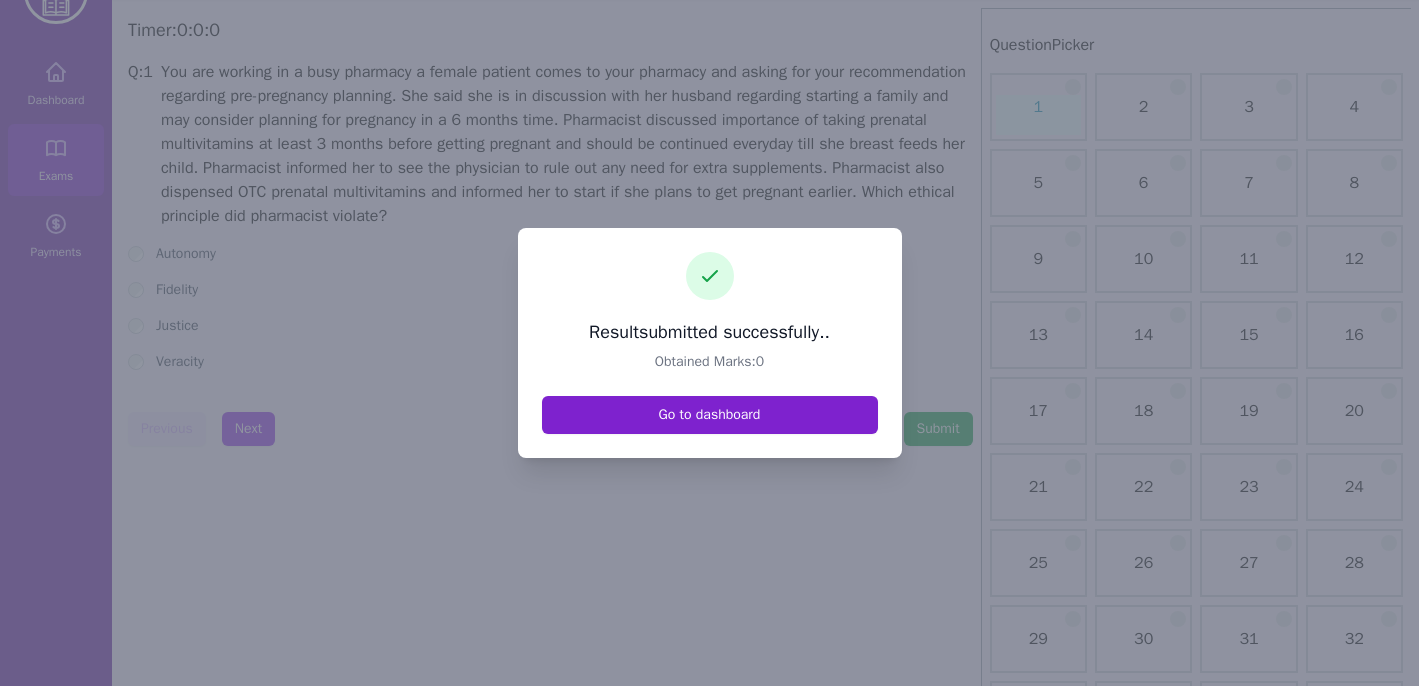 click on "Go to dashboard" at bounding box center (710, 415) 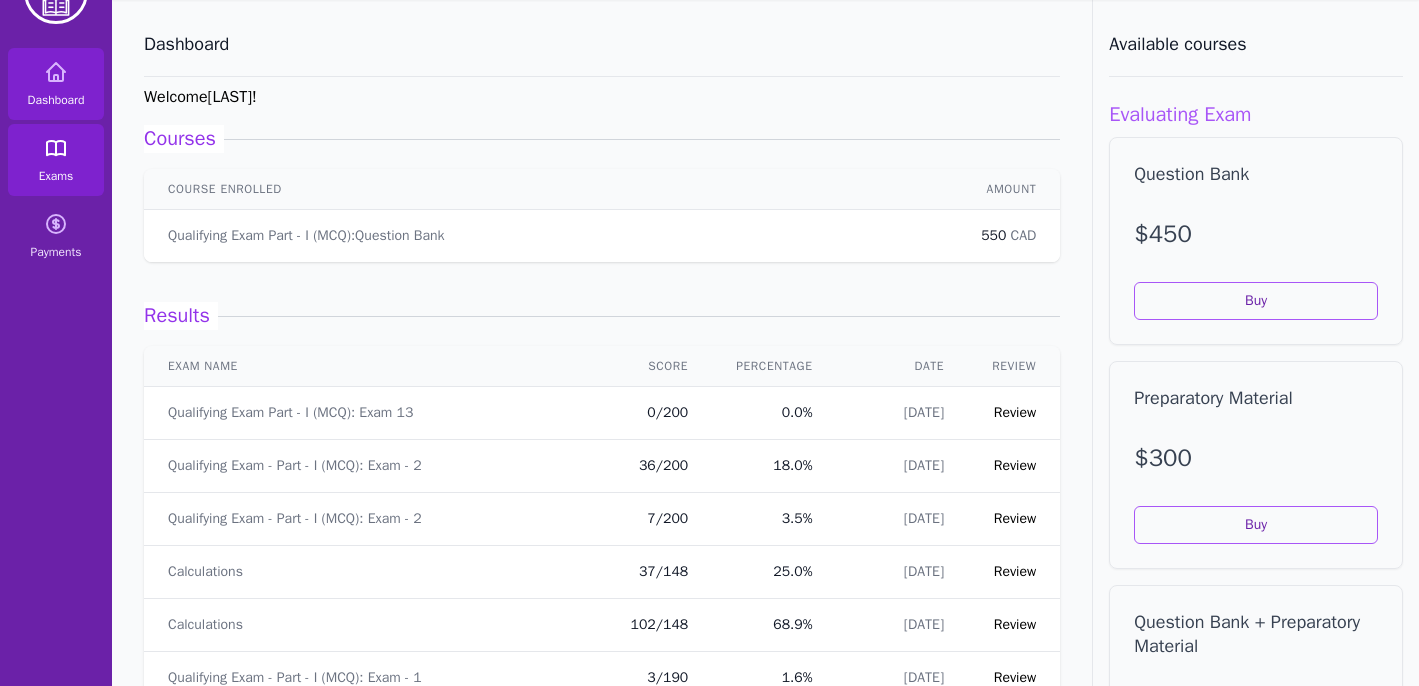 click 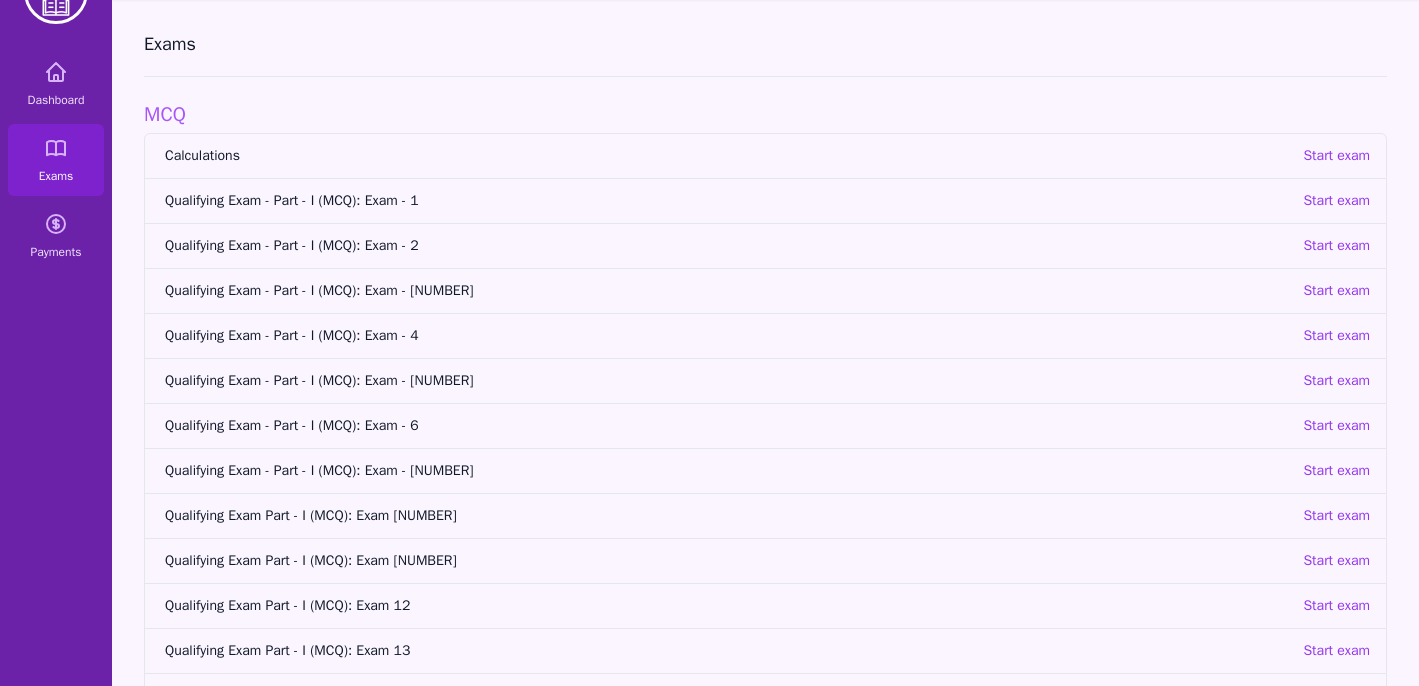 scroll, scrollTop: 129, scrollLeft: 0, axis: vertical 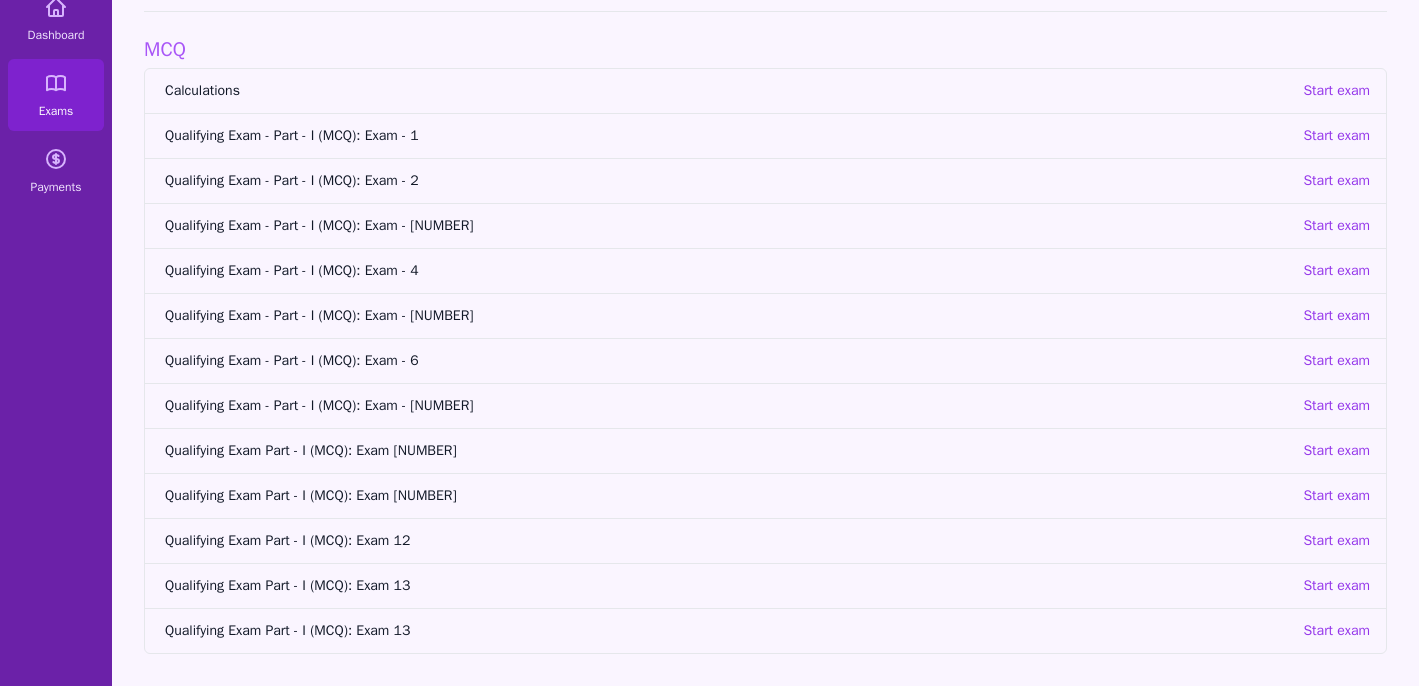 click on "Qualifying Exam Part - I (MCQ): Exam 13" at bounding box center (726, 631) 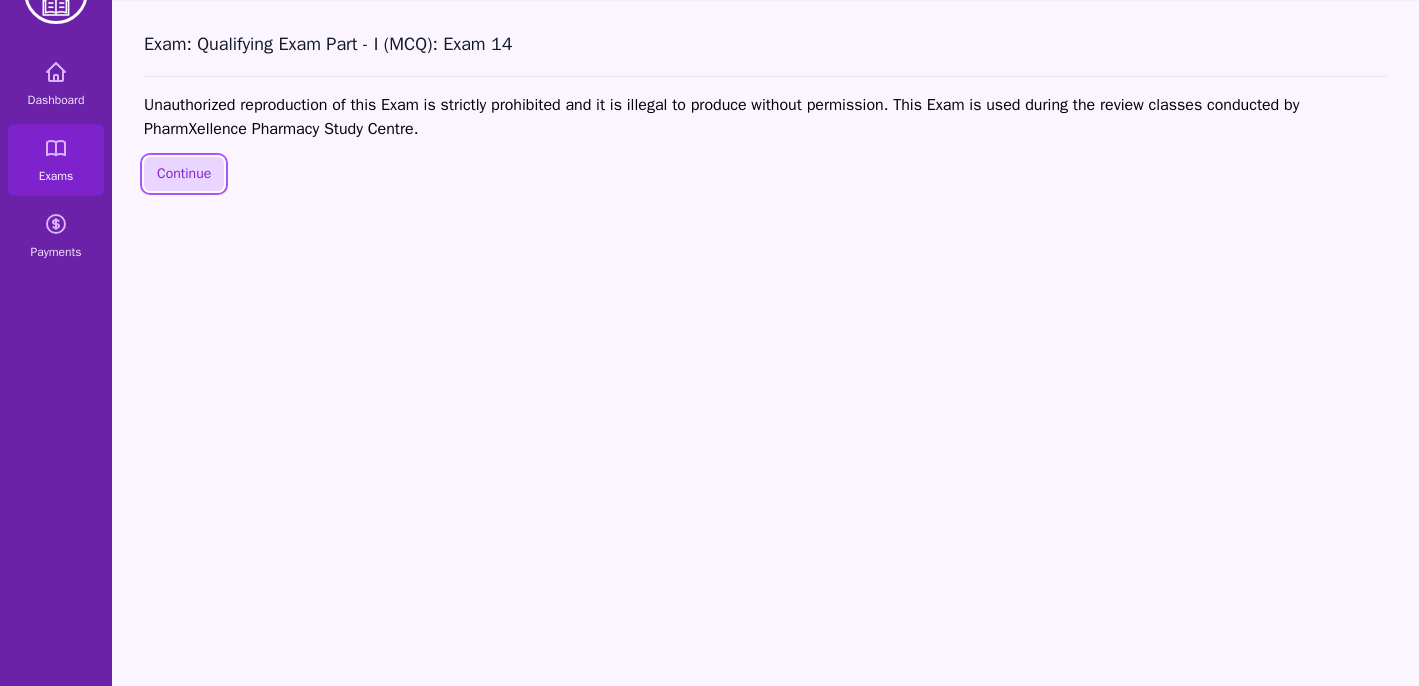 click on "Continue" at bounding box center (184, 174) 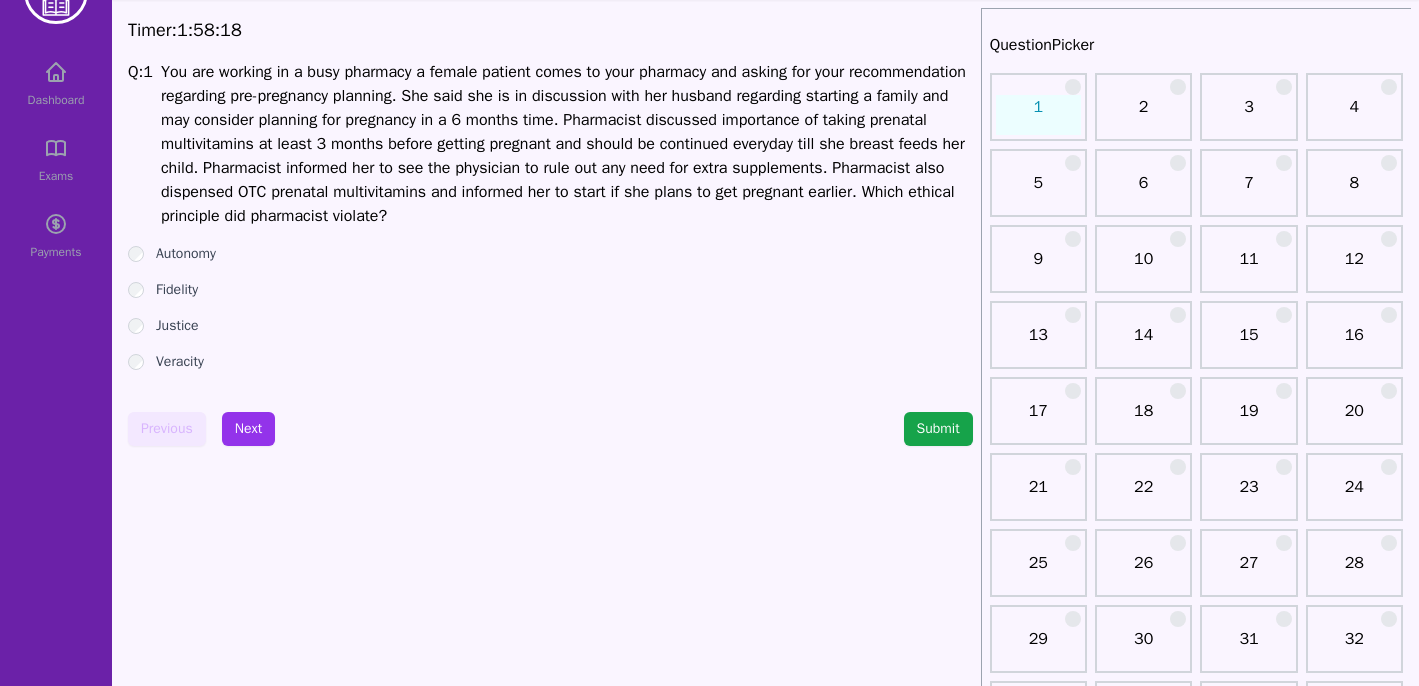 click on "Autonomy" at bounding box center [186, 254] 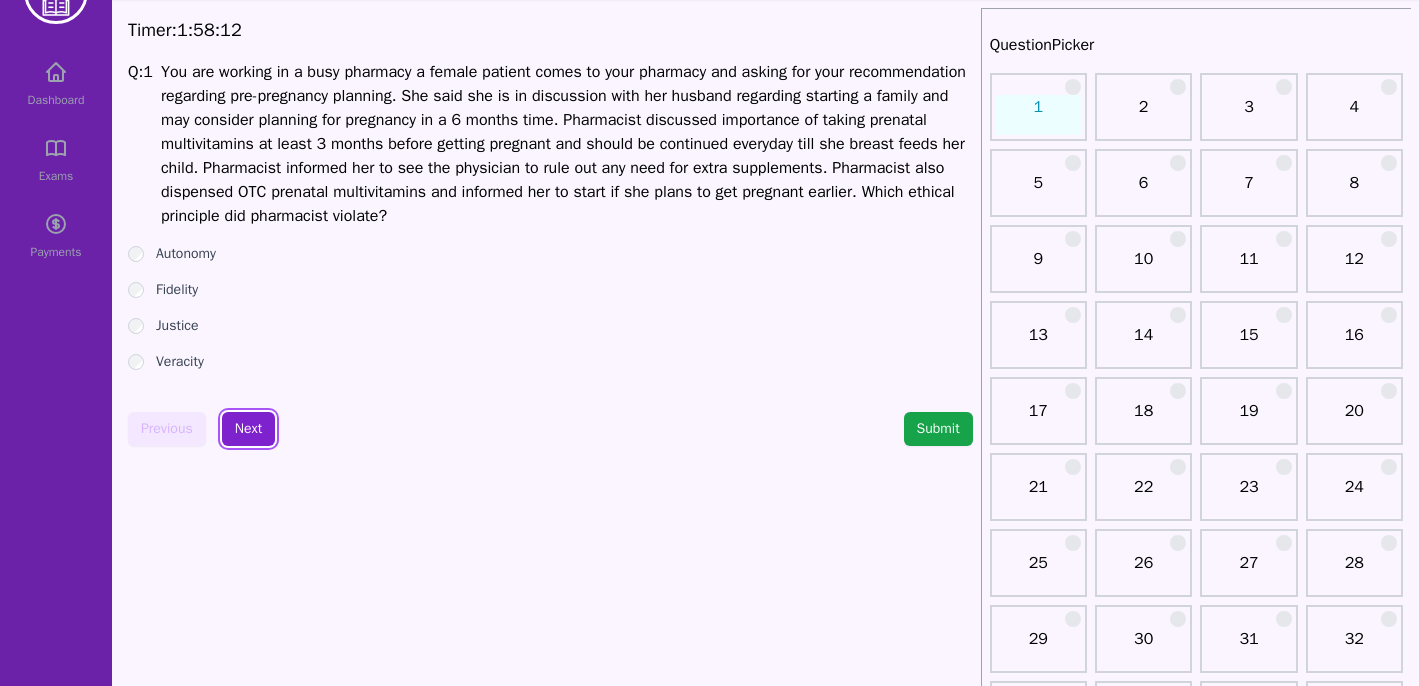 click on "Next" at bounding box center [248, 429] 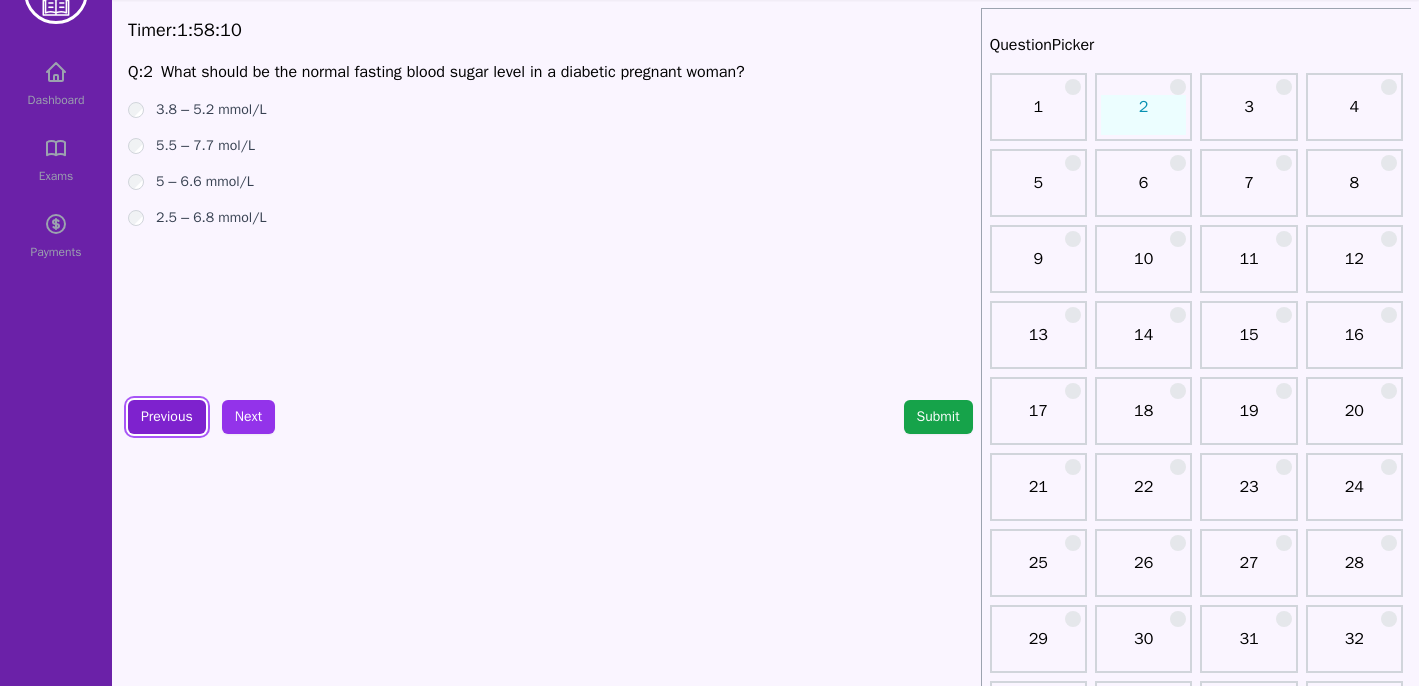 click on "Previous" at bounding box center (167, 417) 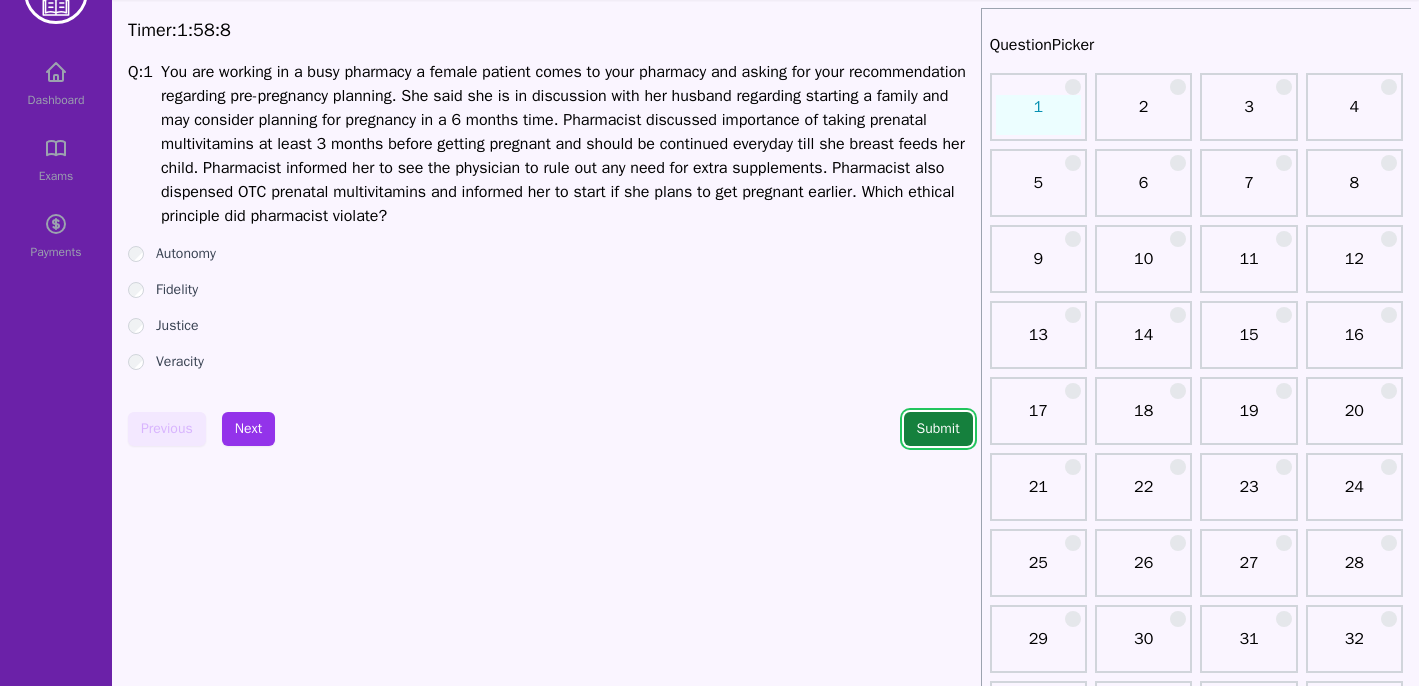 click on "Submit" at bounding box center (938, 429) 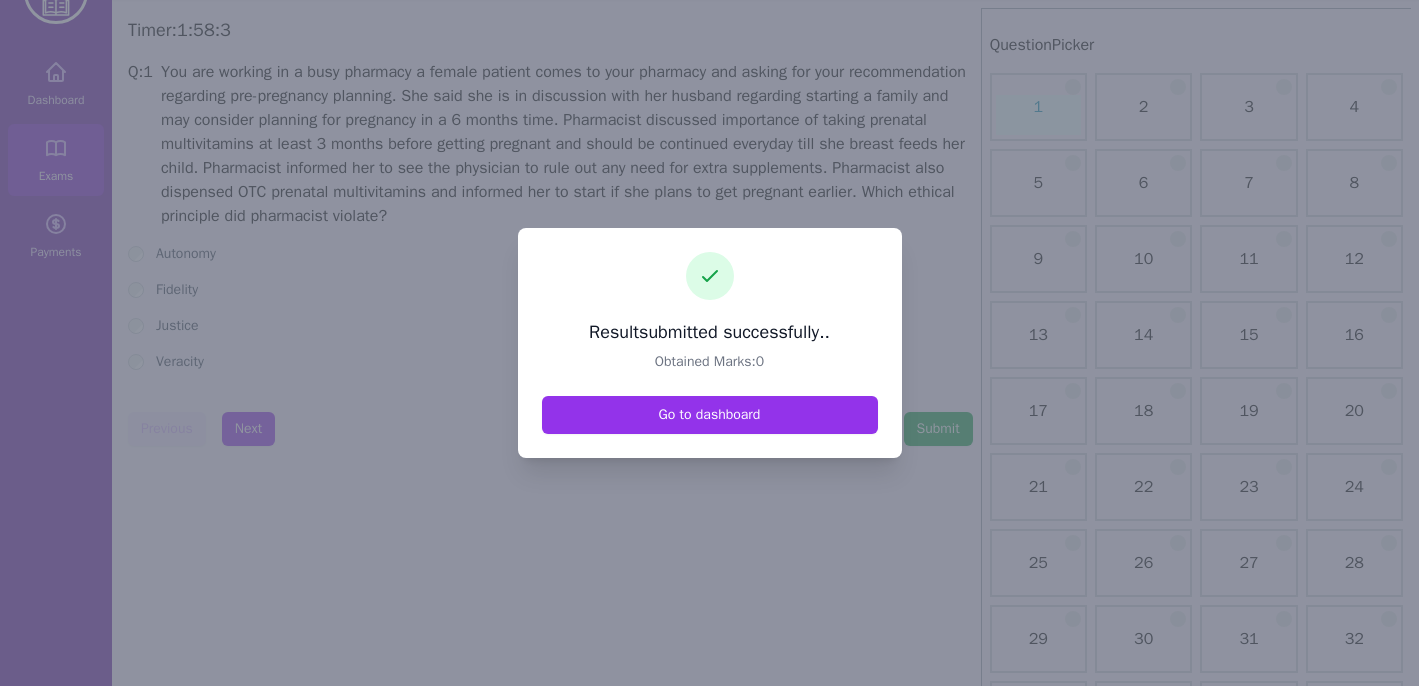 click at bounding box center [709, 343] 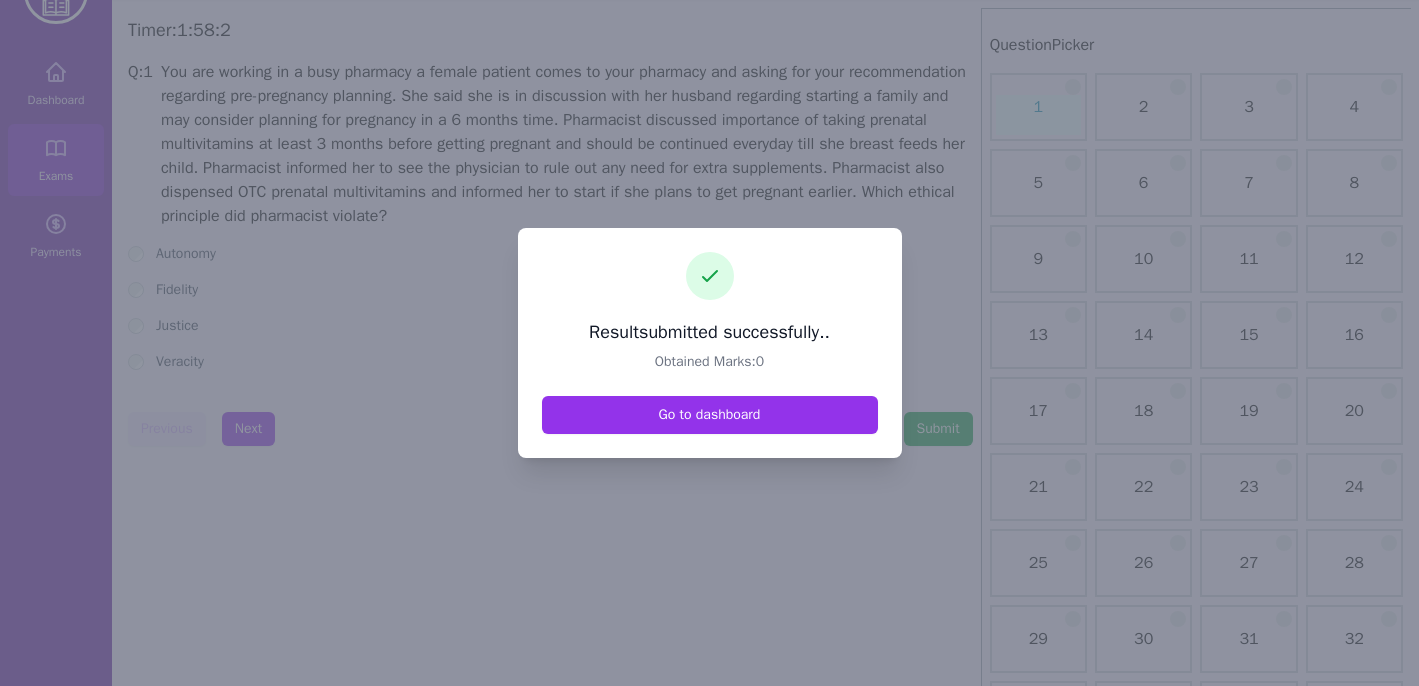 click on "Result submitted successfully.. Obtained Marks: 0 Go to dashboard" at bounding box center [710, 343] 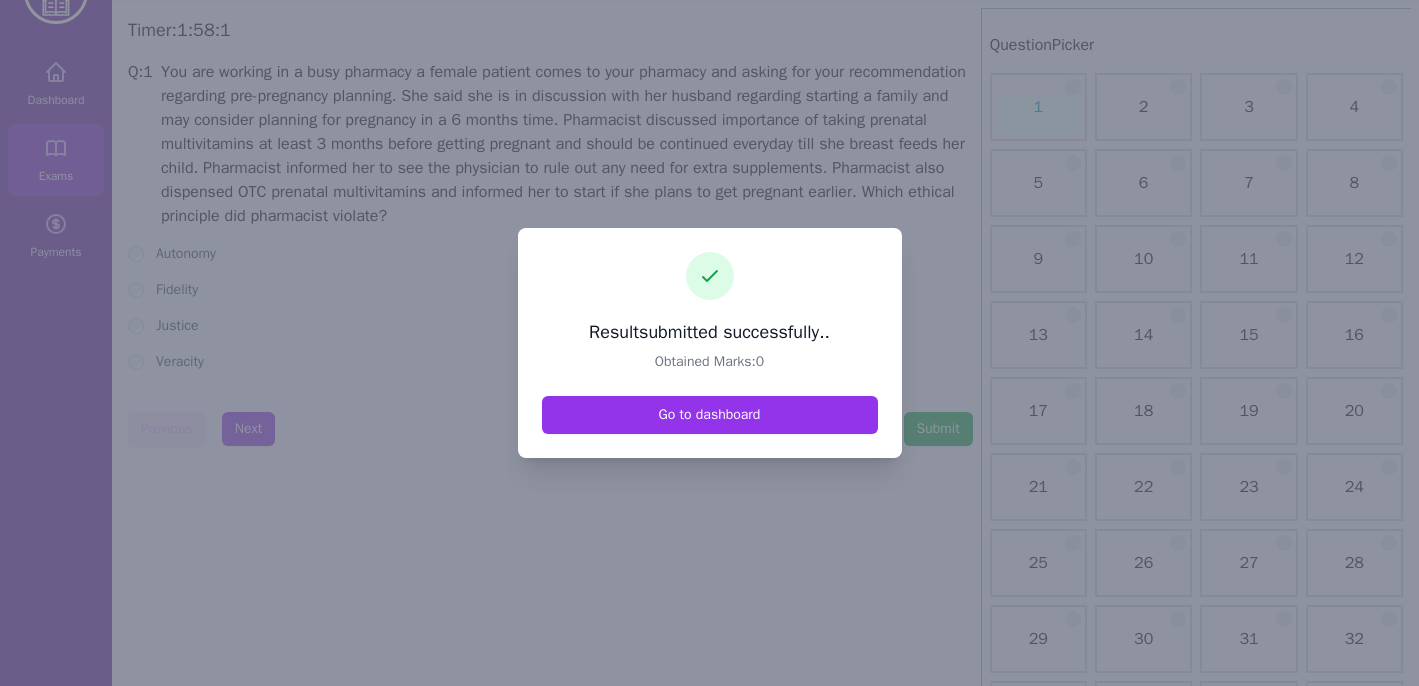click on "Result submitted successfully.. Obtained Marks: 0 Go to dashboard" at bounding box center [710, 343] 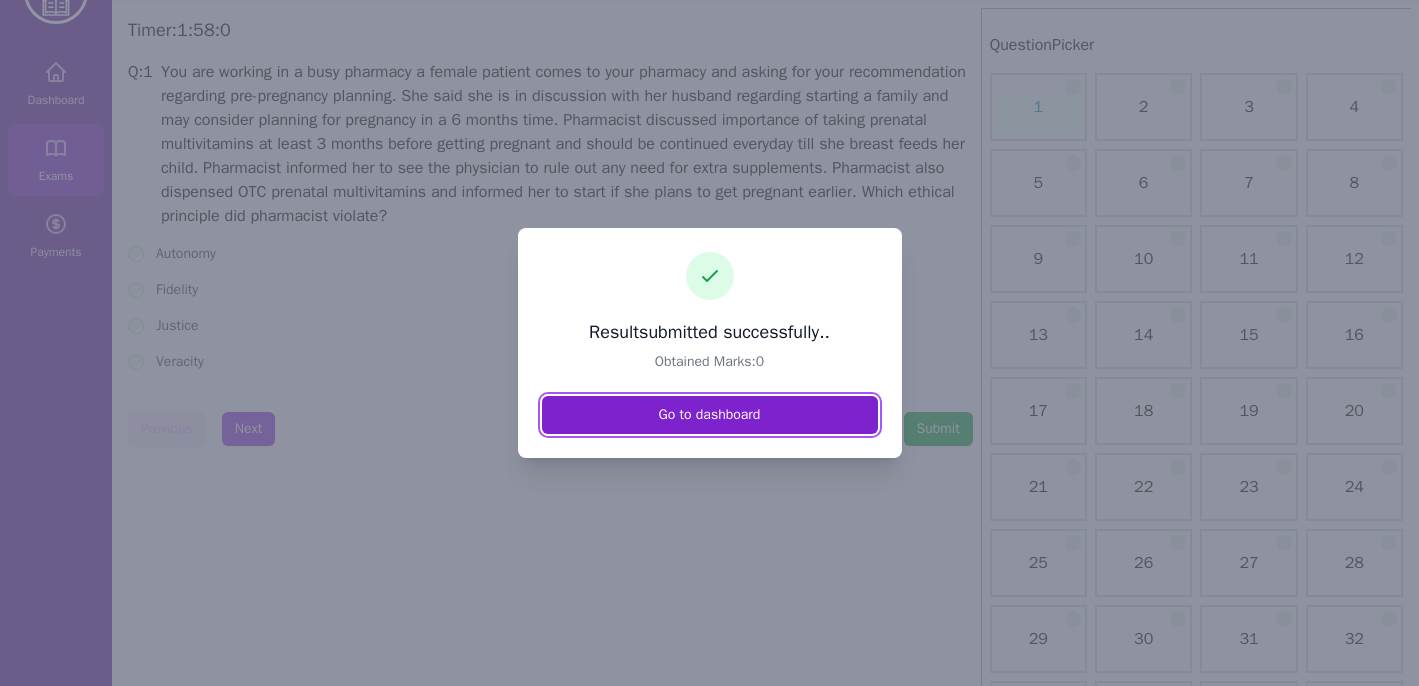 click on "Go to dashboard" at bounding box center [710, 415] 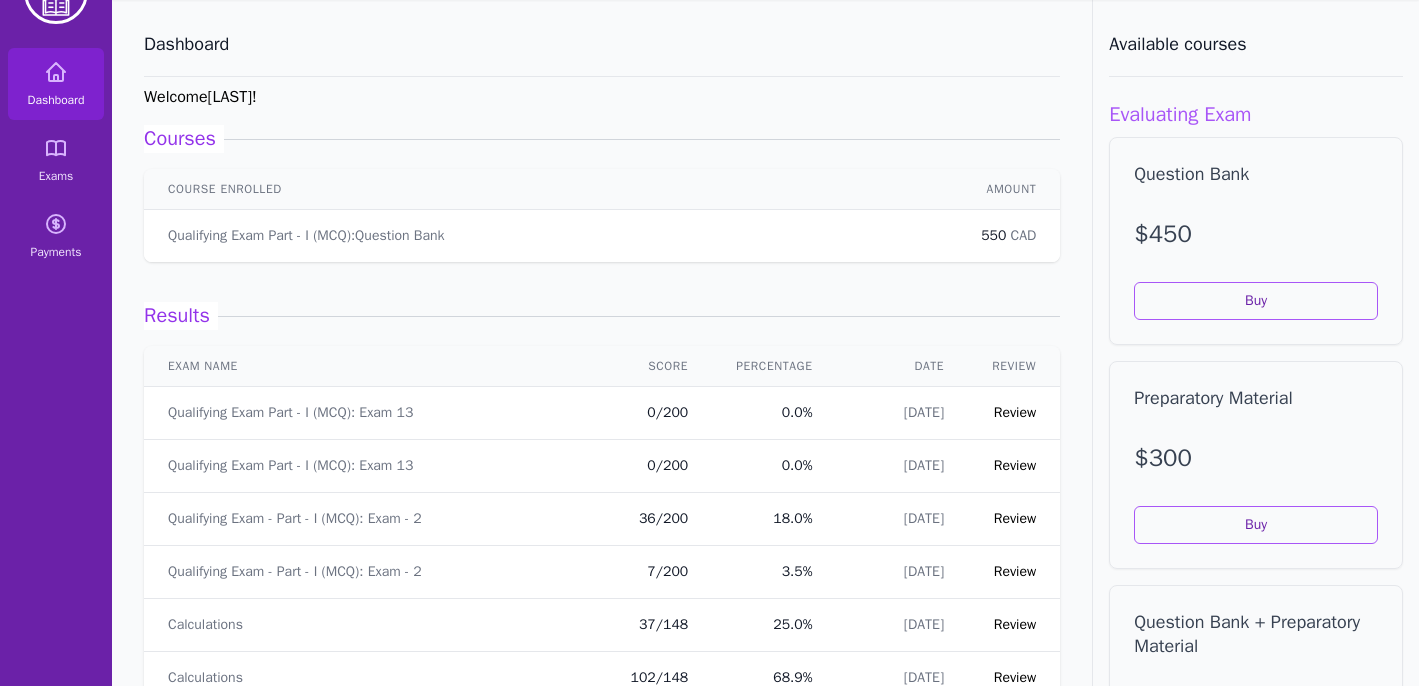 click on "Exam Name Score Percentage Date Review Qualifying Exam Part - I (MCQ): Exam 14 0 / 200 0.0 % [DATE] Review Qualifying Exam Part - I (MCQ): Exam 14 0 / 200 0.0 % [DATE] Review Qualifying Exam - Part - I (MCQ): Exam - 2 36 / 200 18.0 % [DATE] Review Qualifying Exam - Part - I (MCQ): Exam - 2 7 / 200 3.5 % [DATE] Review Calculations 37 / 148 25.0 % [DATE] Review Calculations 102 / 148 68.9 % [DATE] Review Qualifying Exam - Part - I (MCQ): Exam - 1 3 / 190 1.6 % [DATE] Review Qualifying Exam - Part - I (MCQ): Exam - 1 12 / 190 6.3 % [DATE] Review Qualifying Exam - Part - I (MCQ): Exam - 1 117 / 190 61.6 % [DATE] Review Qualifying Exam - Part - I (MCQ): Exam - 7 19 / 166 11.4 % [DATE] Review Qualifying Exam - Part - I (MCQ): Exam - 7 19 / 166 11.4 % [DATE] Review Qualifying Exam - Part - I (MCQ): Exam - 4 17 / 206 8.3 % [DATE] Review Qualifying Exam - Part - I (MCQ): Exam - 4 20 /" at bounding box center [602, 16398] 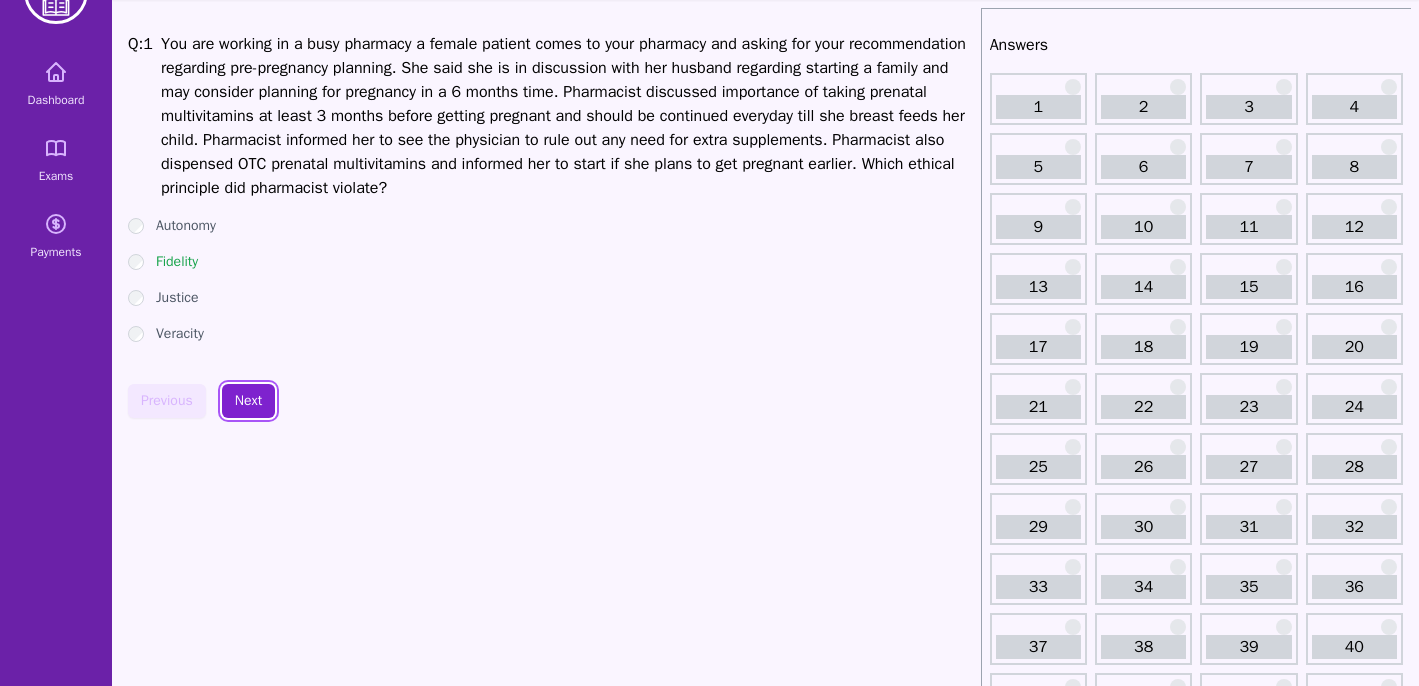click on "Next" at bounding box center [248, 401] 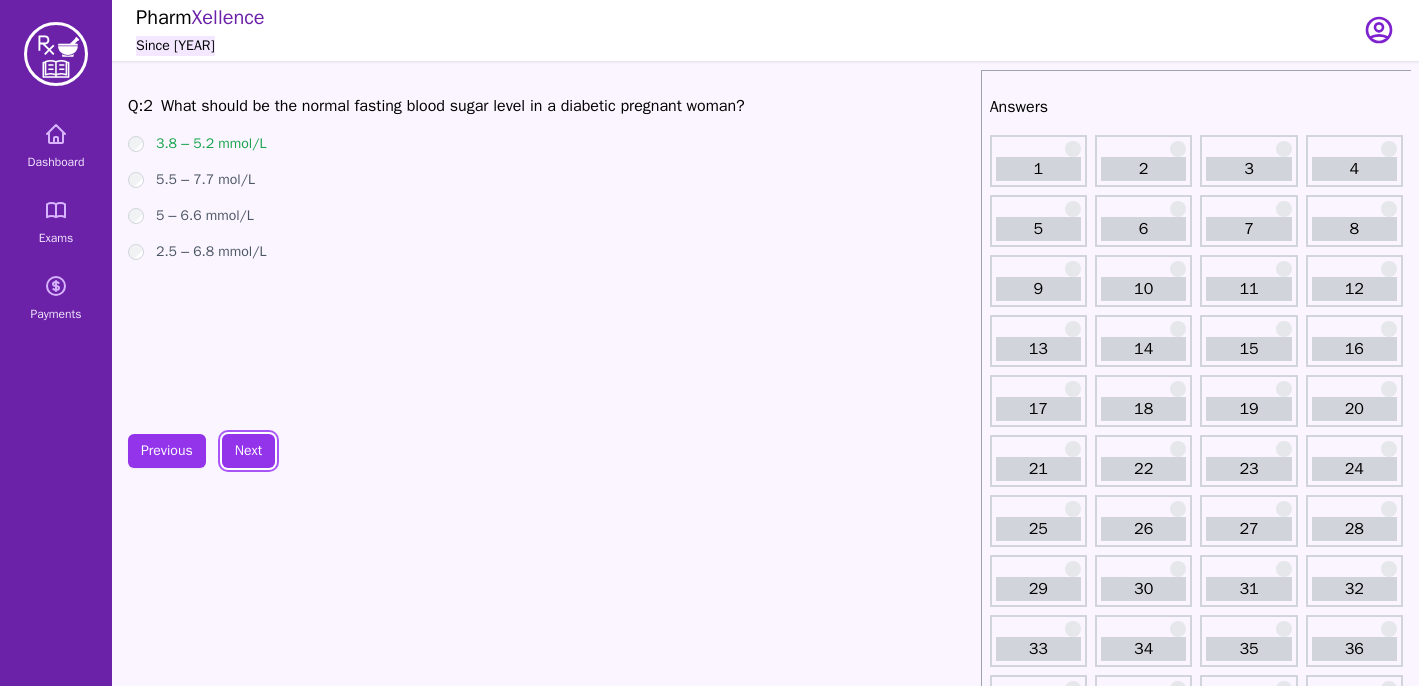 scroll, scrollTop: 0, scrollLeft: 0, axis: both 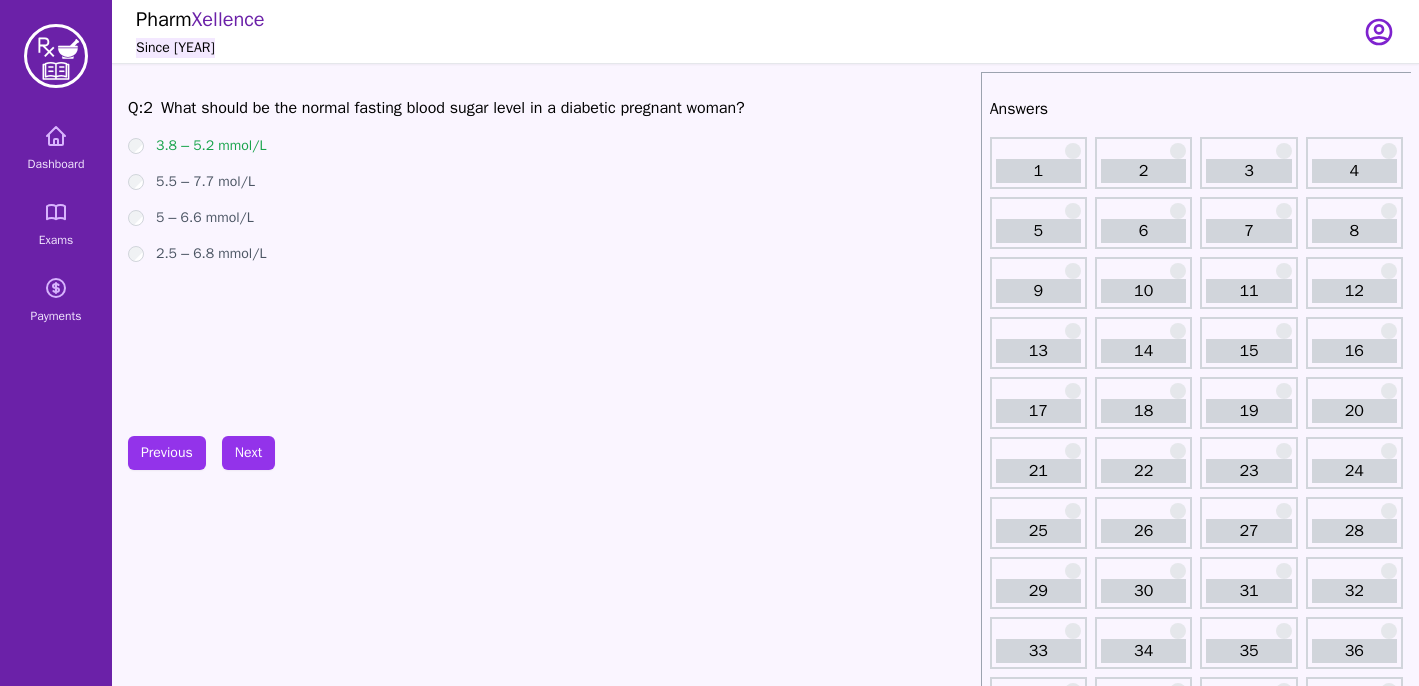 click on "5 – 6.6 mmol/L" at bounding box center (205, 218) 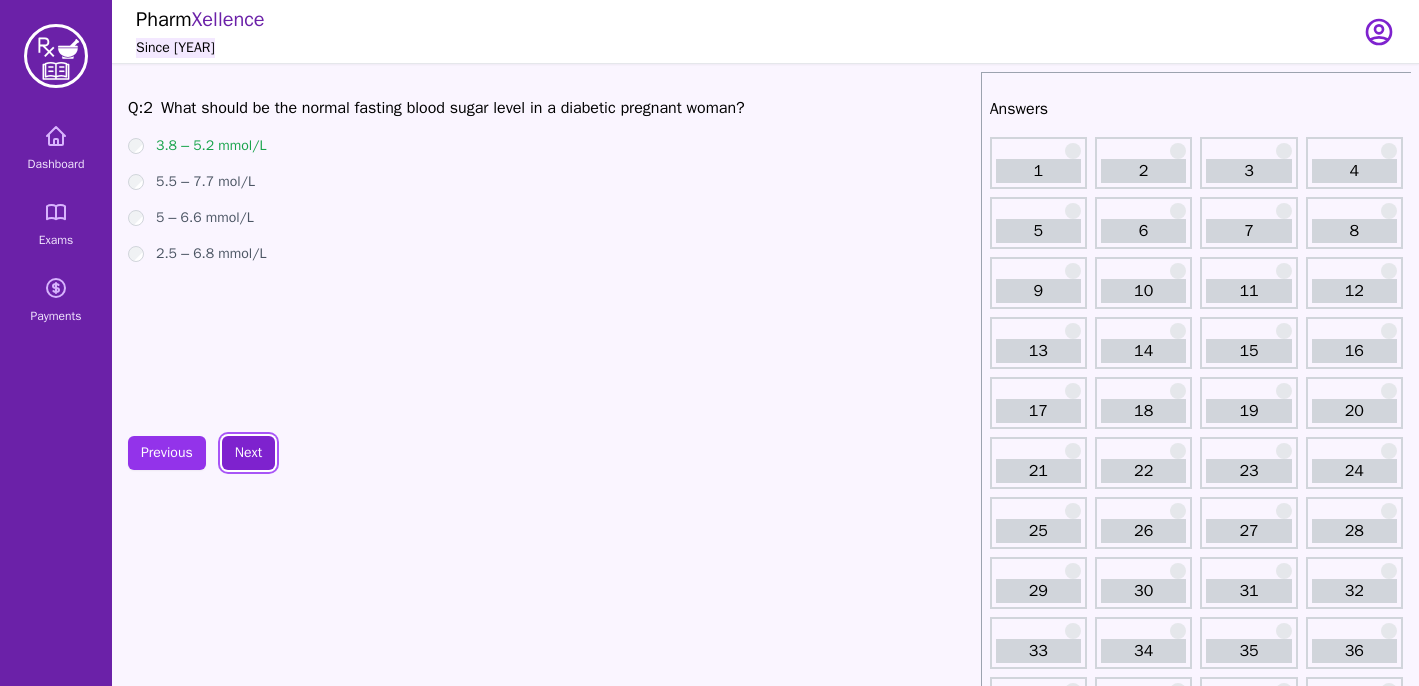 click on "Next" at bounding box center [248, 453] 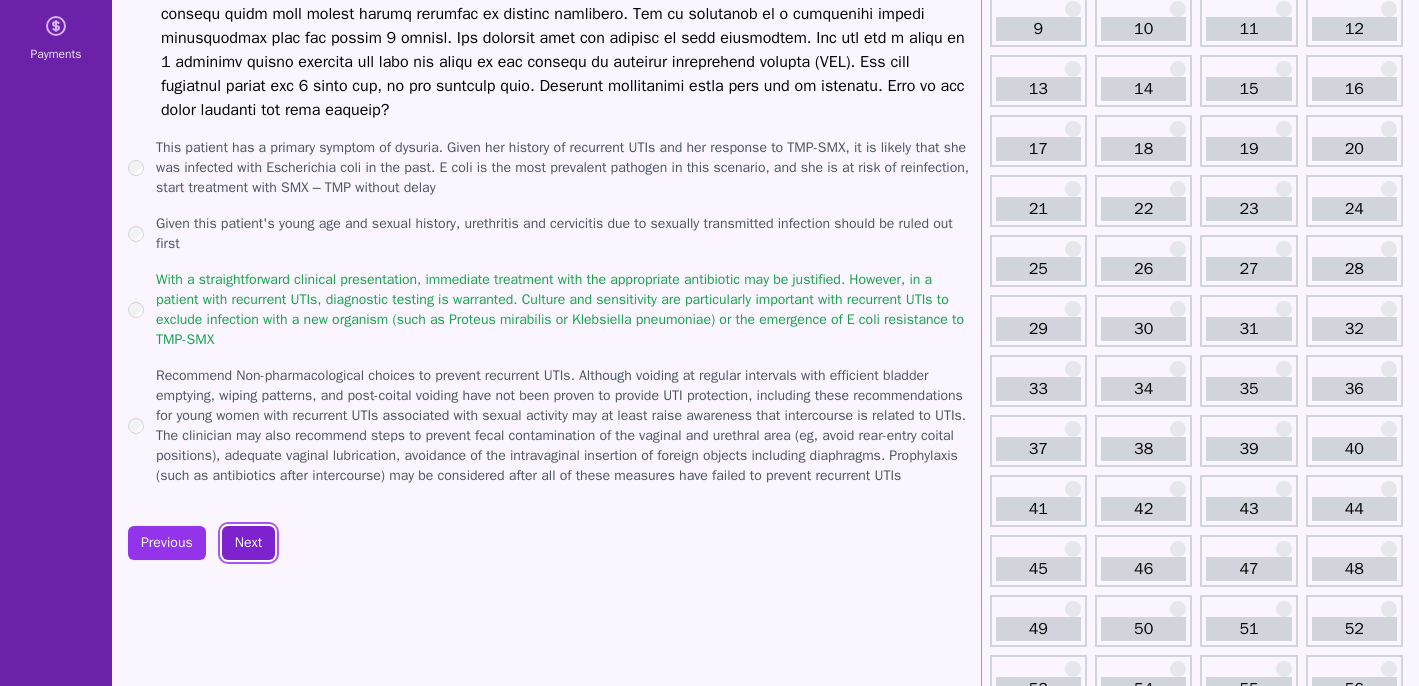 scroll, scrollTop: 268, scrollLeft: 0, axis: vertical 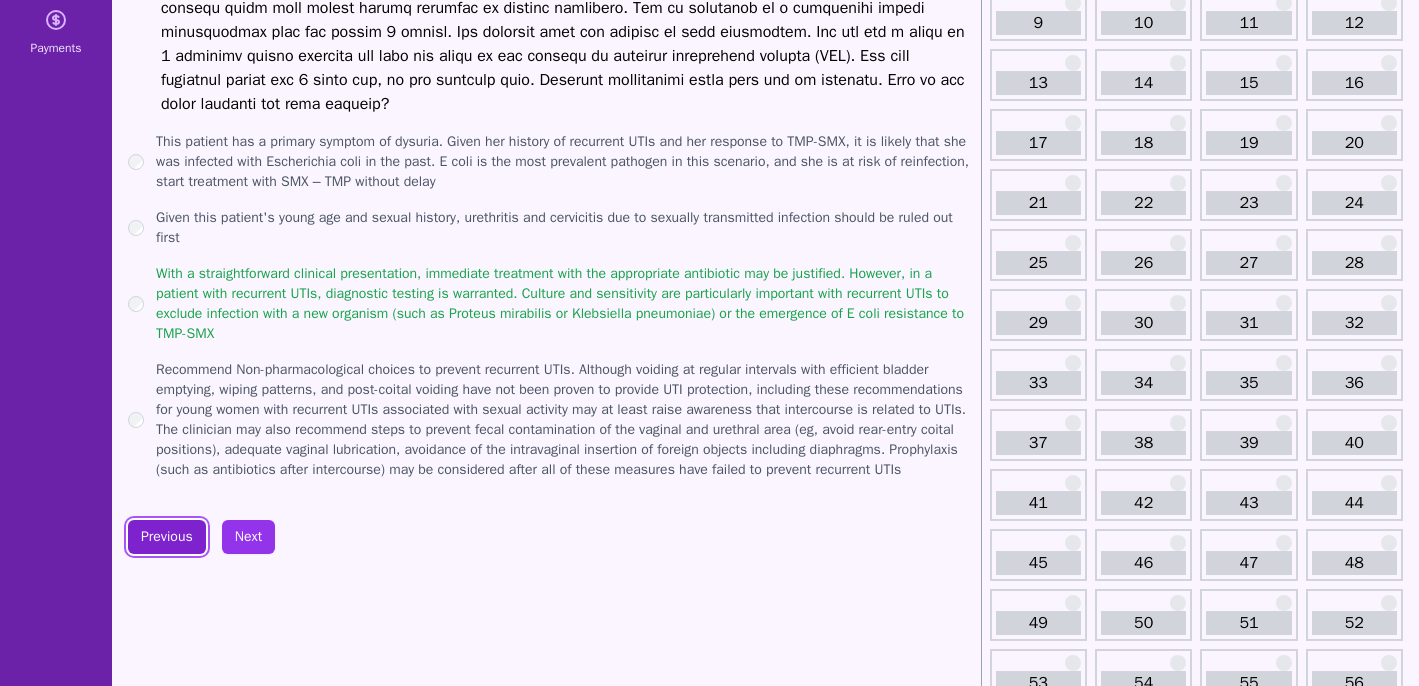 click on "Previous" at bounding box center (167, 537) 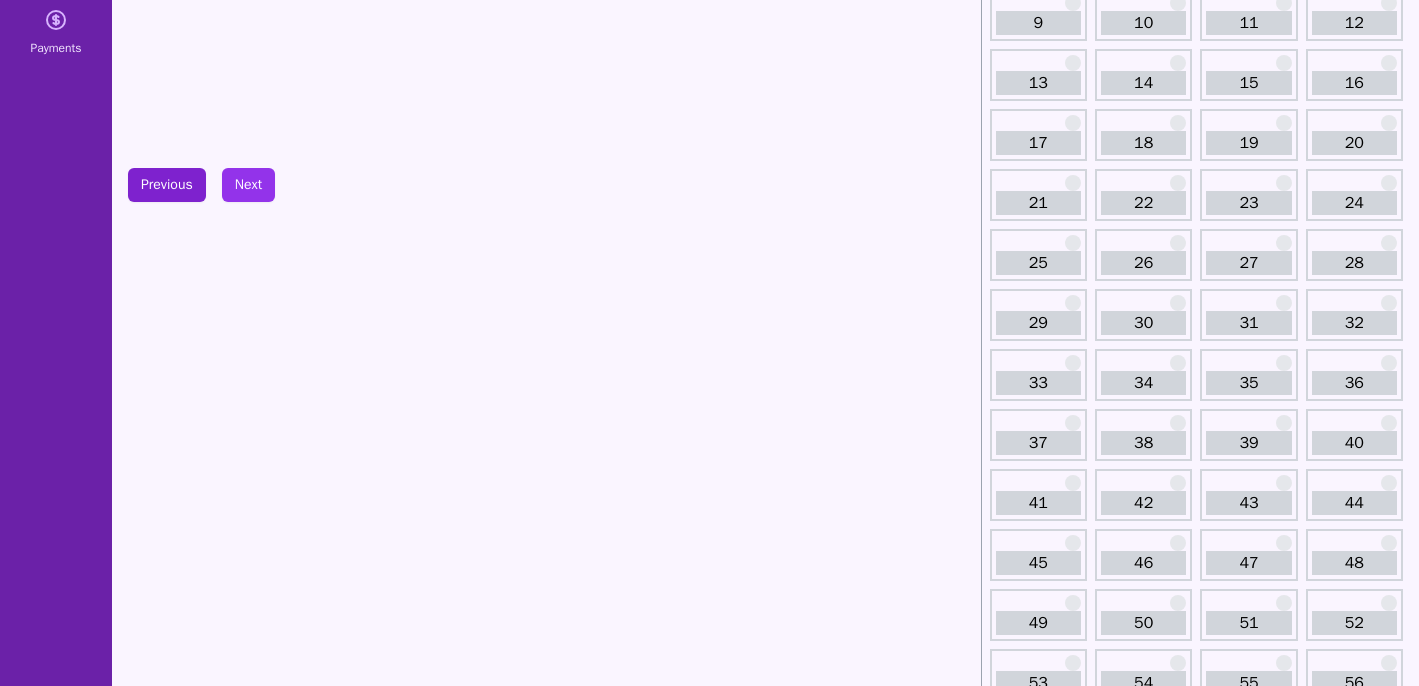 click on "Q: 2 What should be the normal fasting blood sugar level in a diabetic pregnant woman? [VALUE] – [VALUE] mmol/L [VALUE] – [VALUE] mol/L [VALUE] – [VALUE] mmol/L [VALUE] – [VALUE] mmol/L Previous Next" at bounding box center (550, 1600) 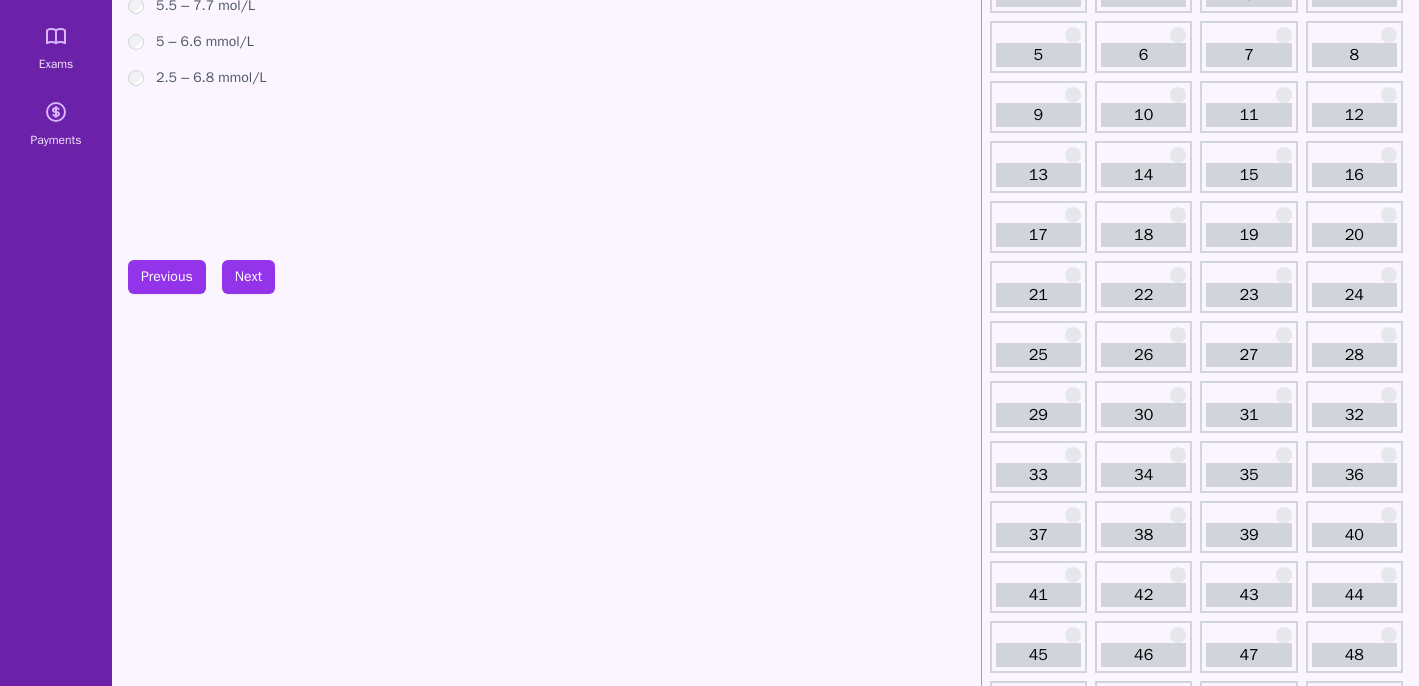scroll, scrollTop: 0, scrollLeft: 0, axis: both 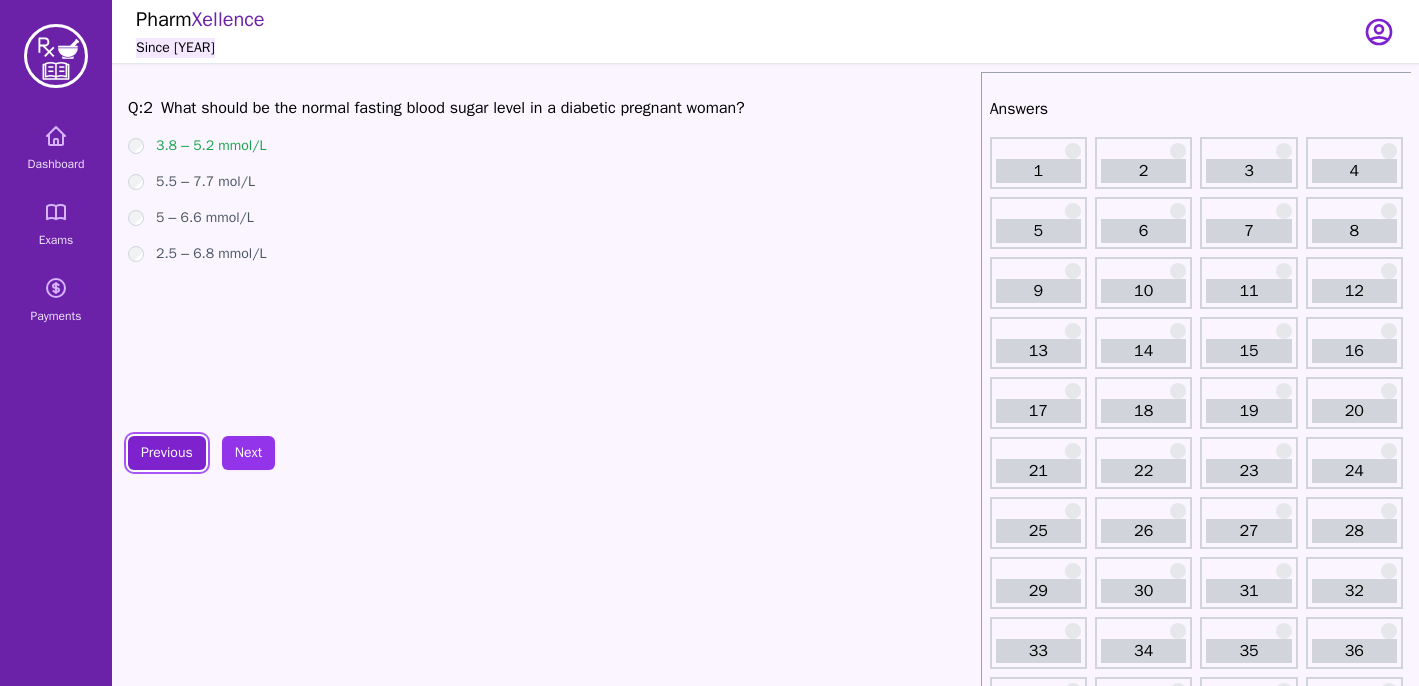 click on "Previous" at bounding box center [167, 453] 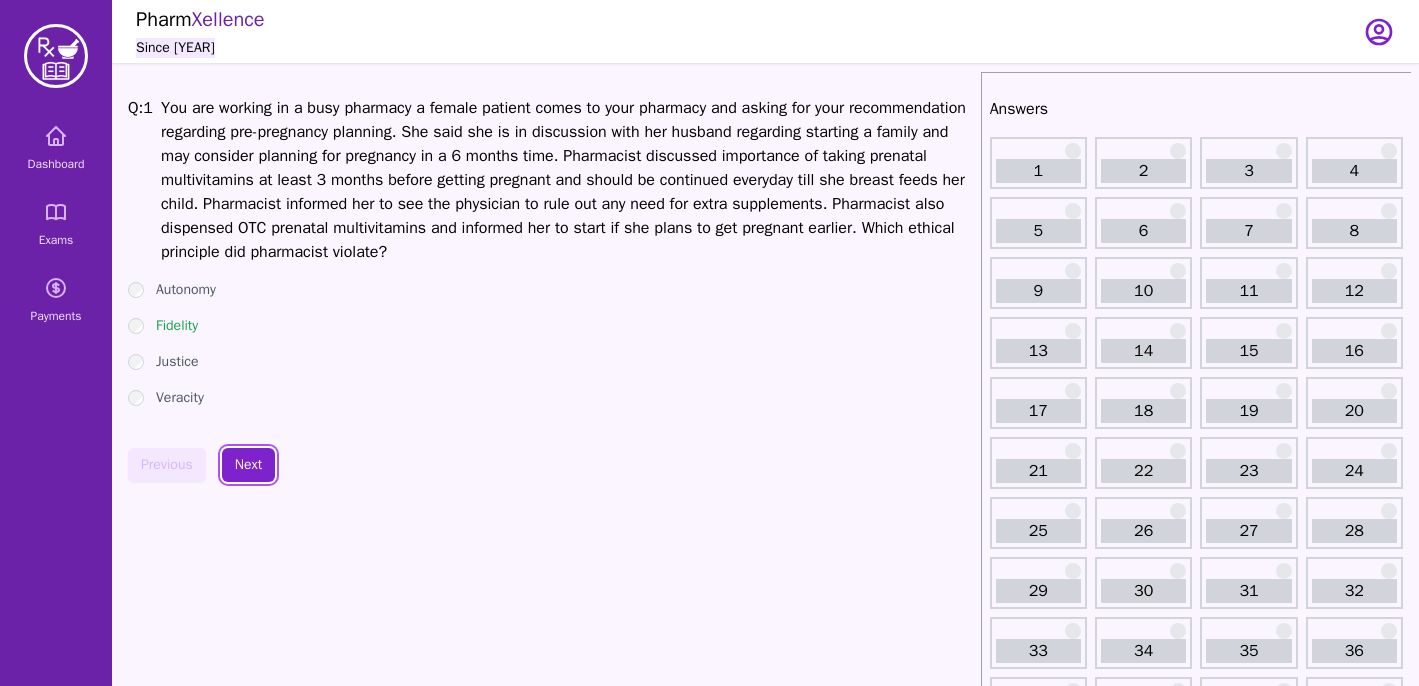 click on "Next" at bounding box center [248, 465] 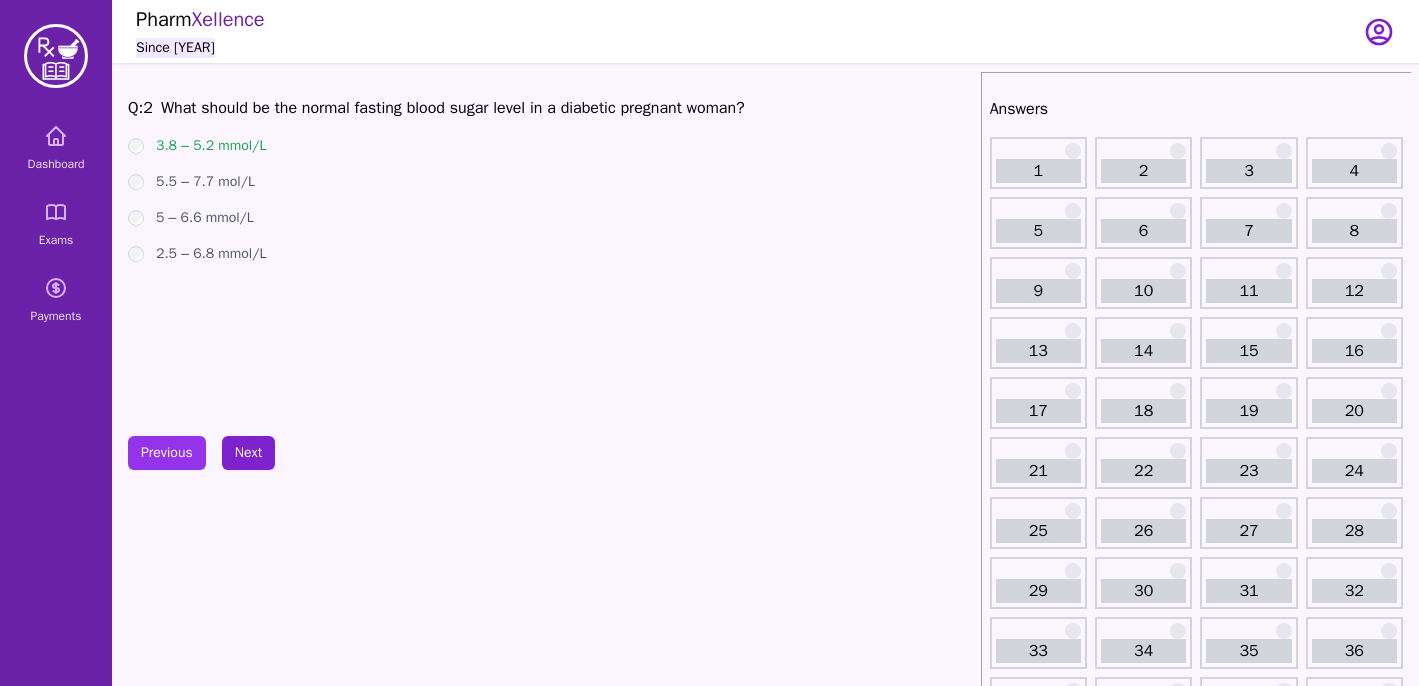 click on "Q: 2 What should be the normal fasting blood sugar level in a diabetic pregnant woman? [VALUE] – [VALUE] mmol/L [VALUE] – [VALUE] mol/L [VALUE] – [VALUE] mmol/L [VALUE] – [VALUE] mmol/L Previous Next" at bounding box center (550, 1868) 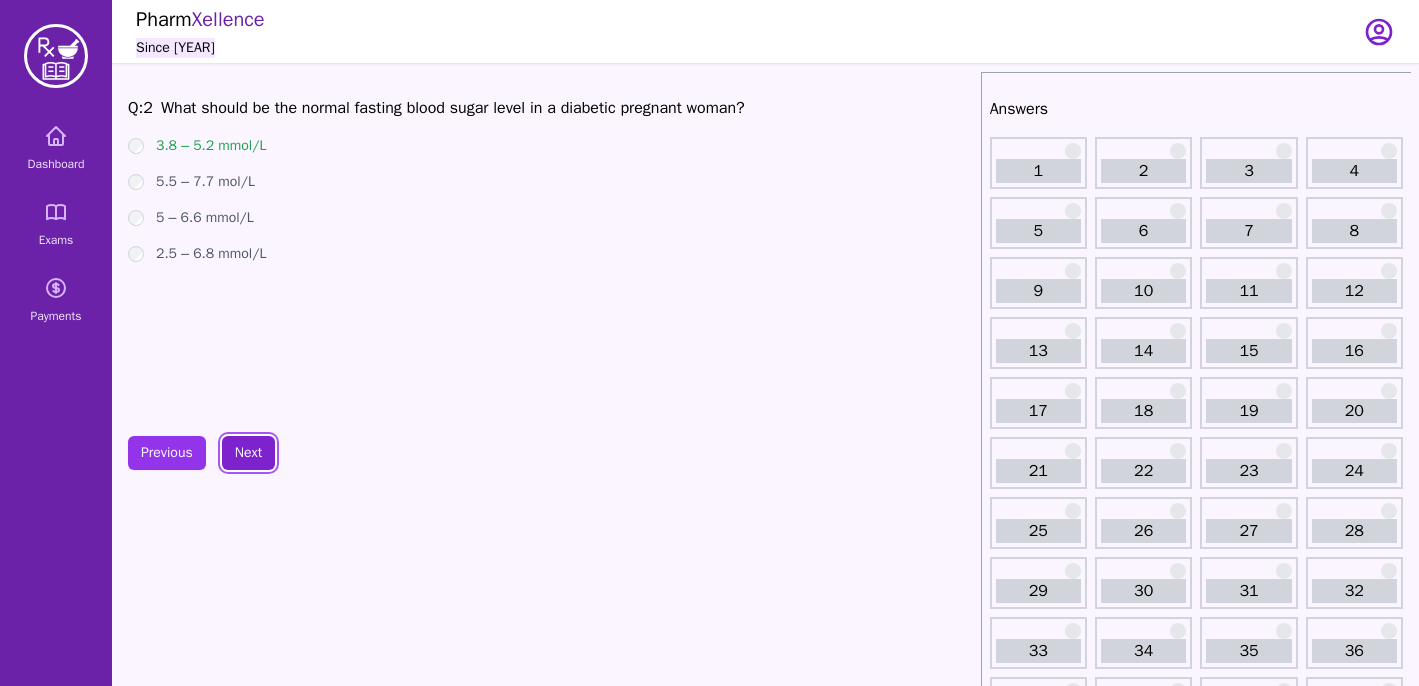 click on "Next" at bounding box center [248, 453] 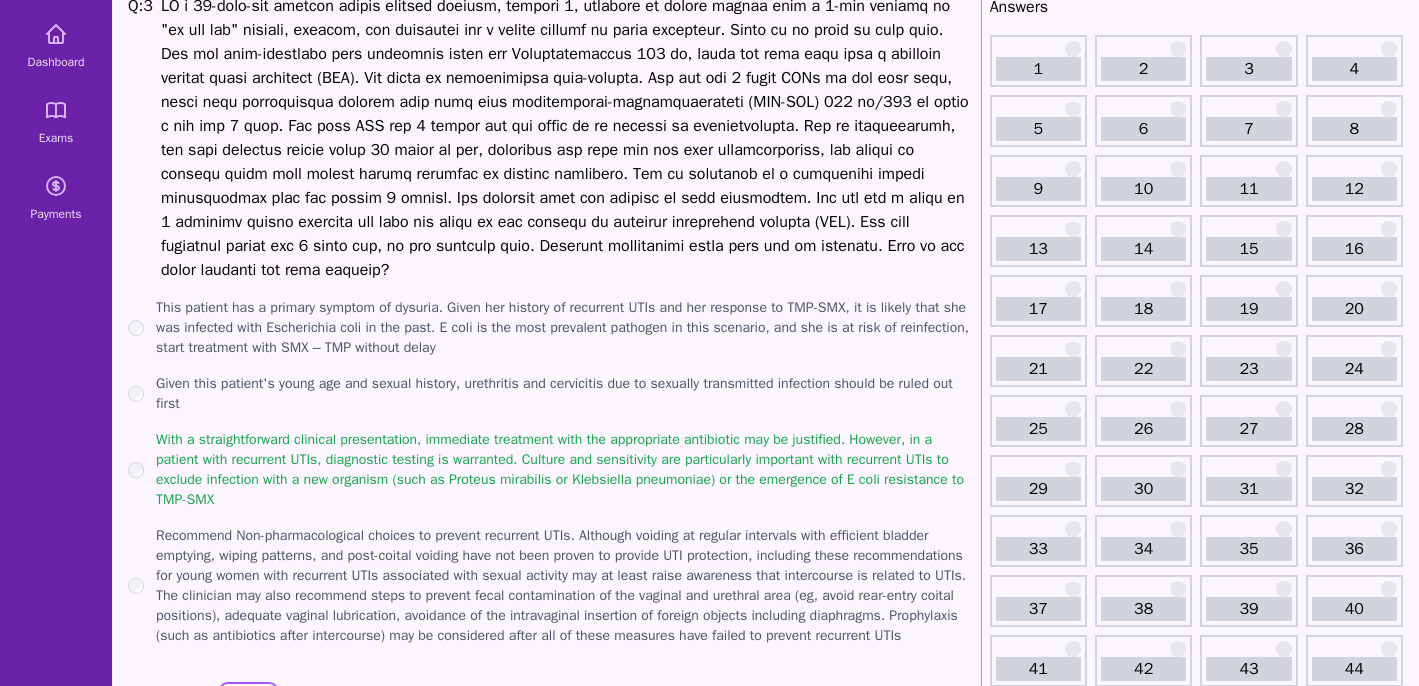 scroll, scrollTop: 0, scrollLeft: 0, axis: both 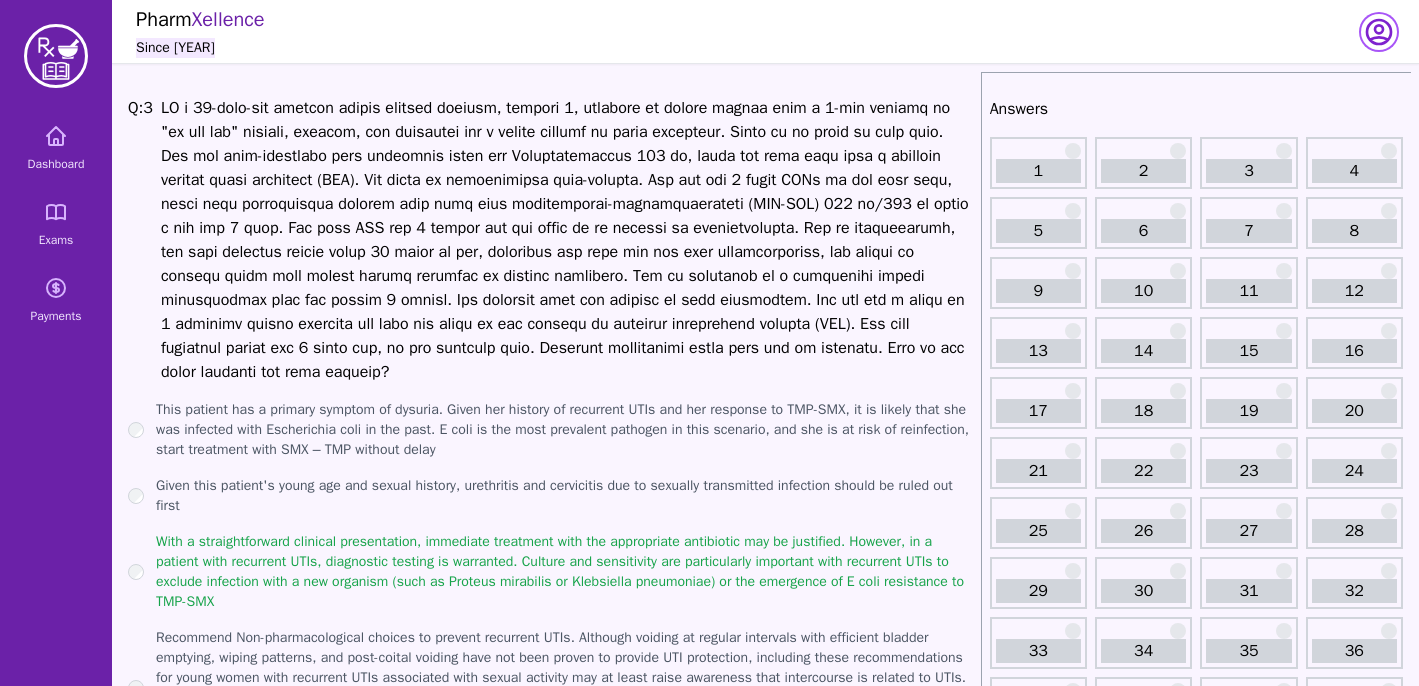click 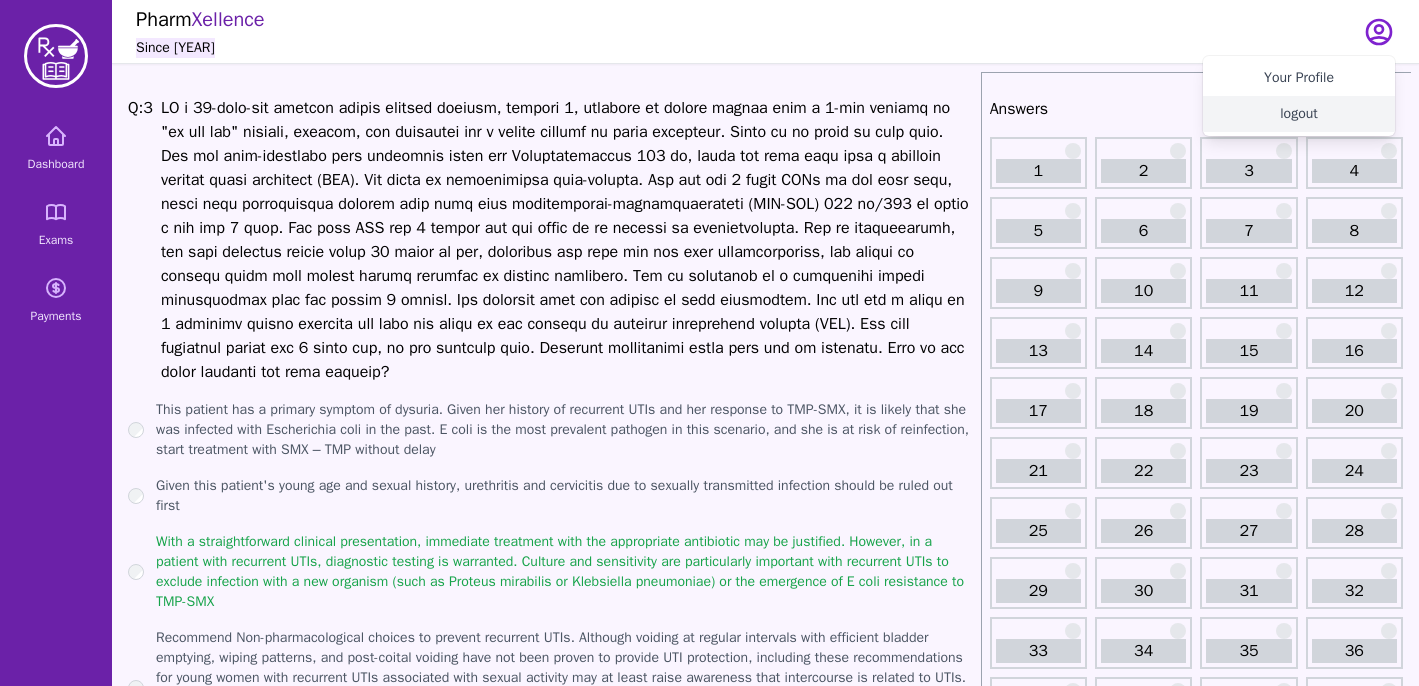 click on "logout" at bounding box center (1299, 114) 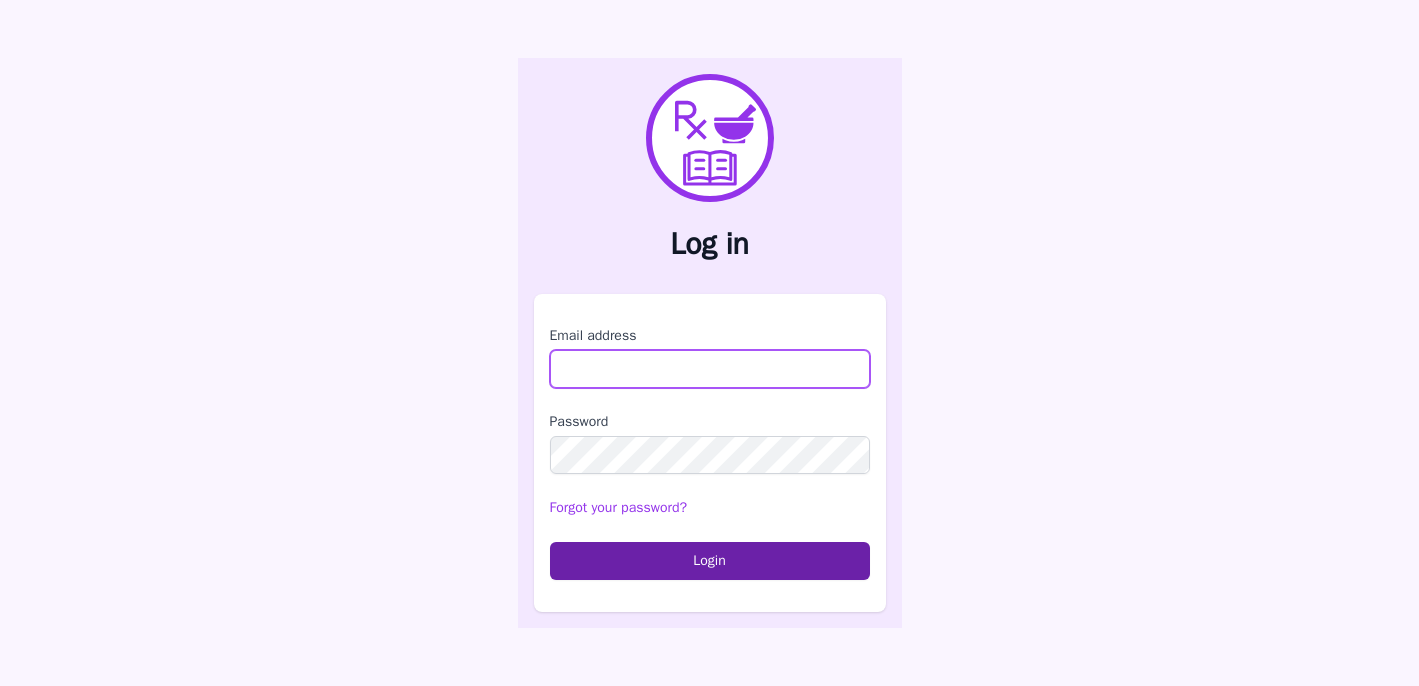 type on "**********" 